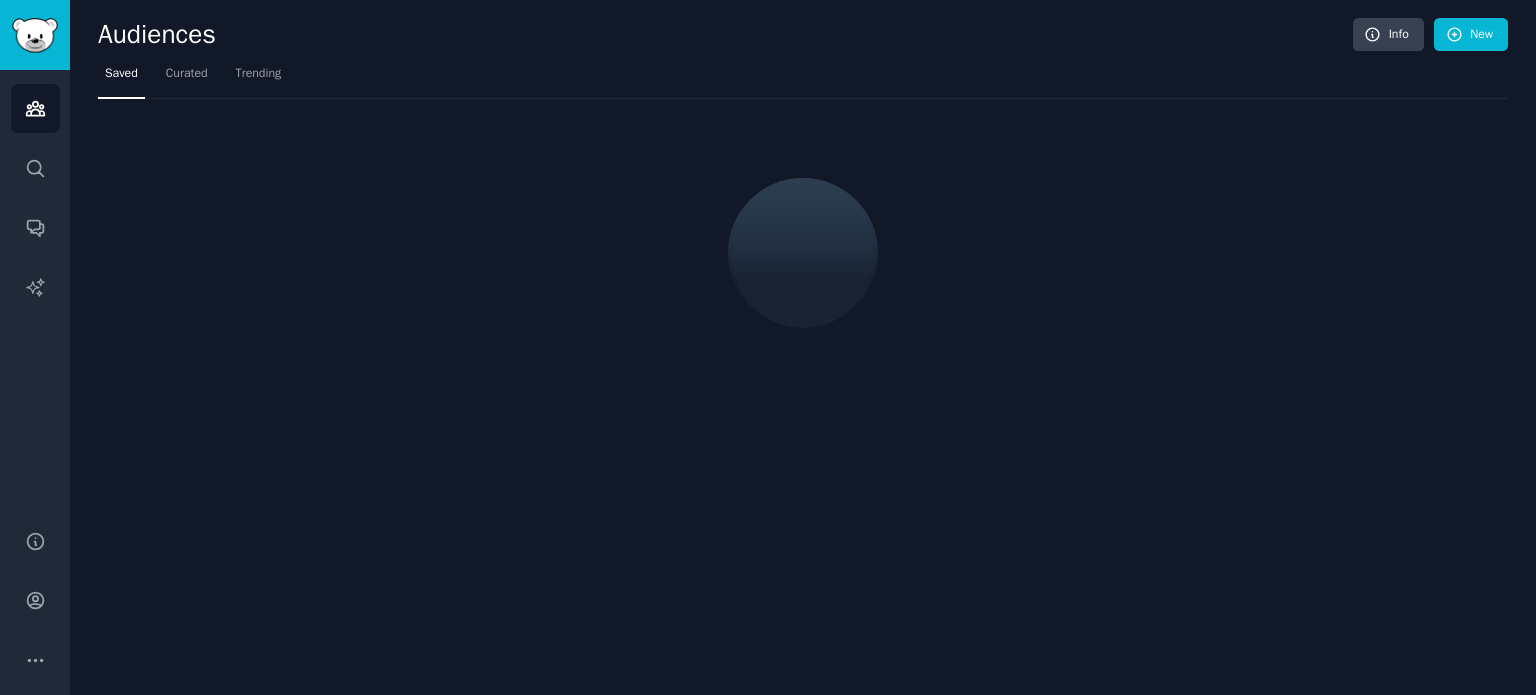 scroll, scrollTop: 0, scrollLeft: 0, axis: both 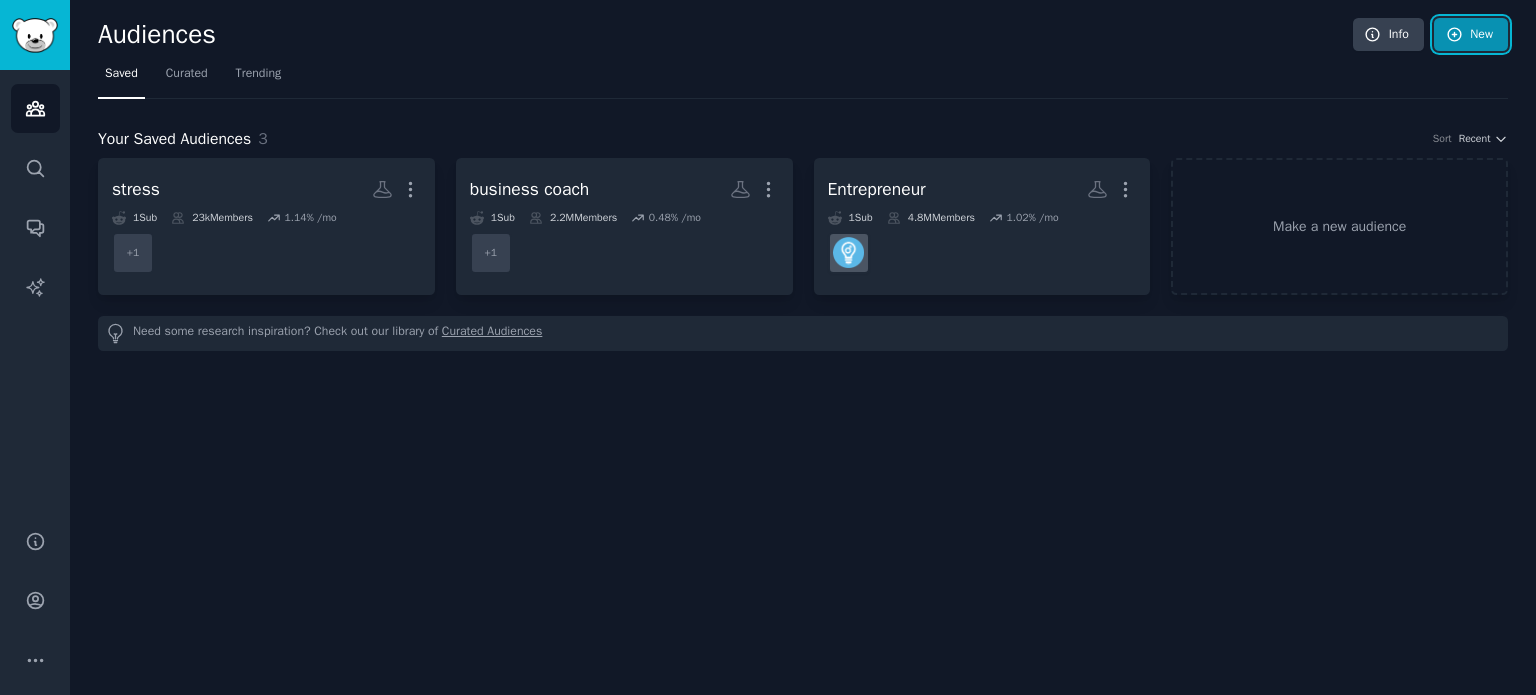 click 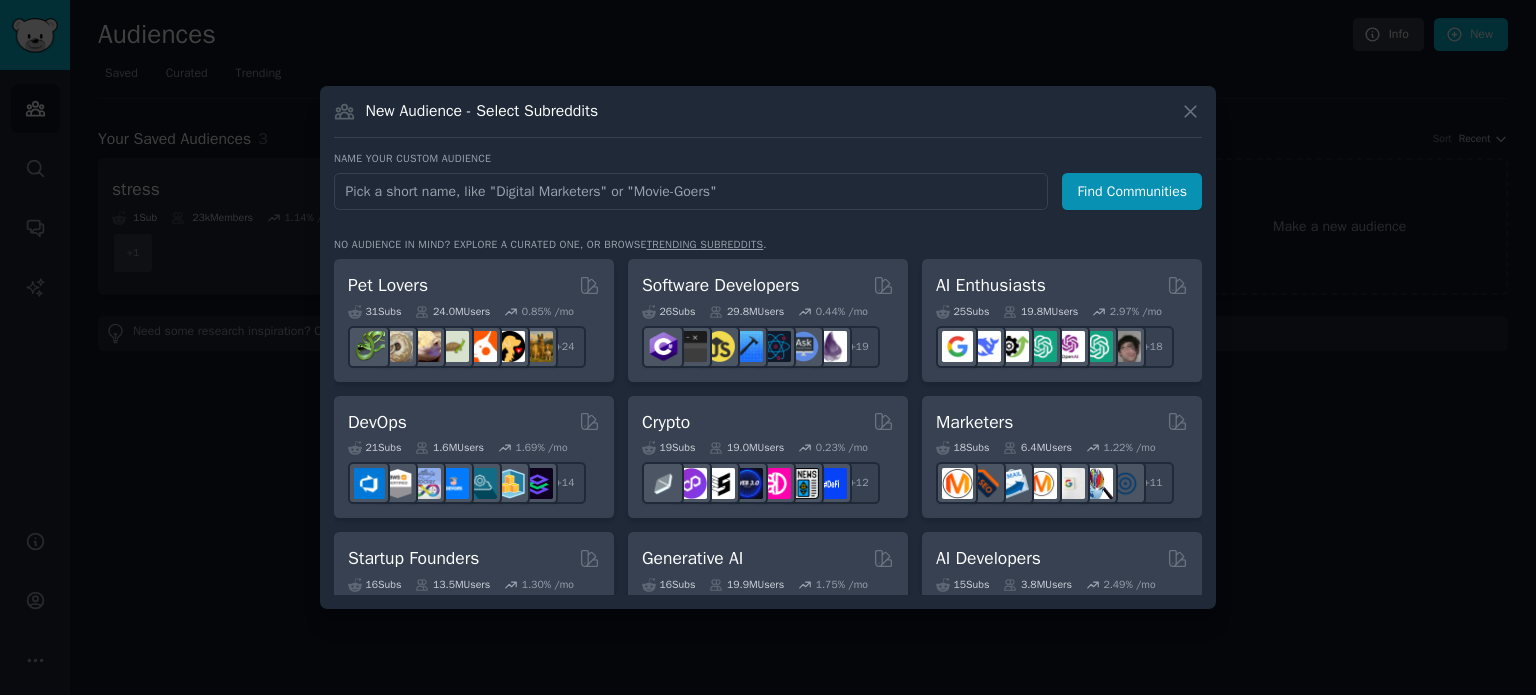 click at bounding box center [691, 191] 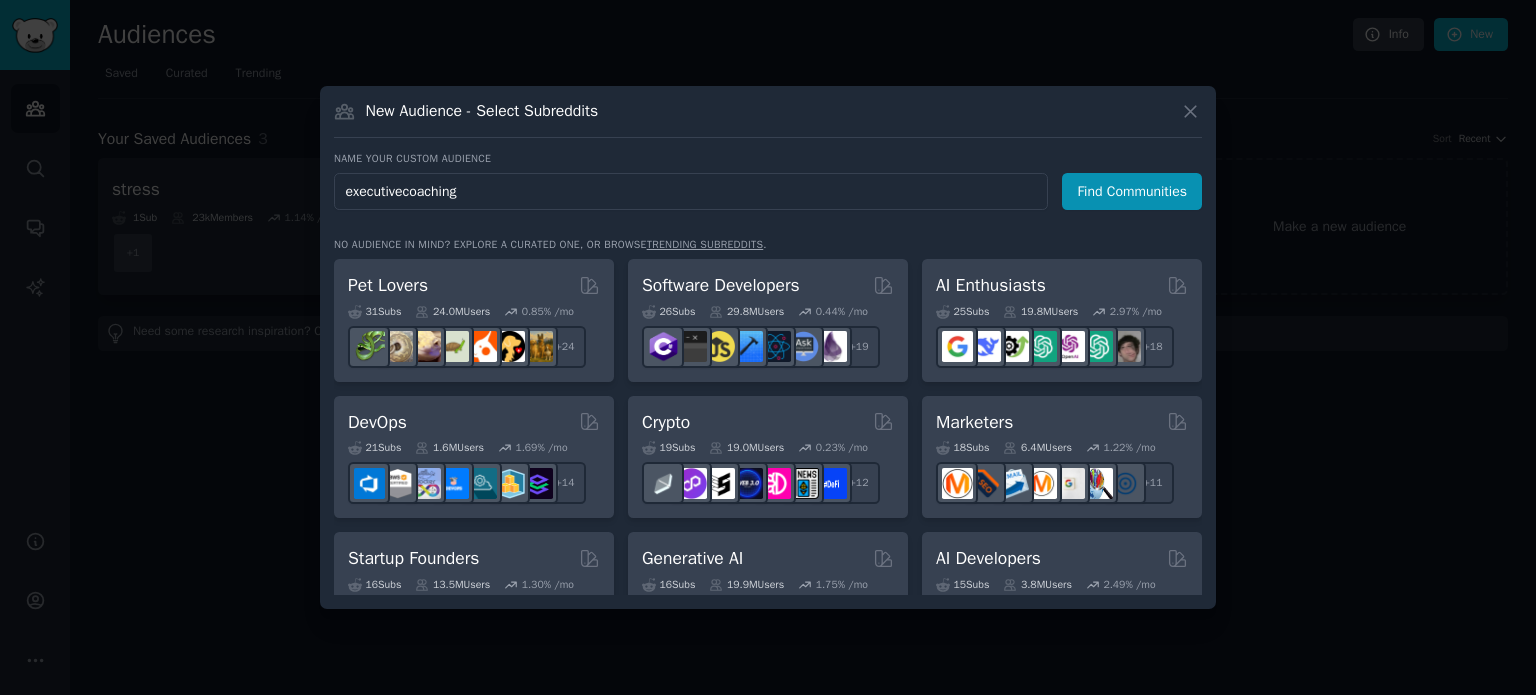 click on "executivecoaching" at bounding box center (691, 191) 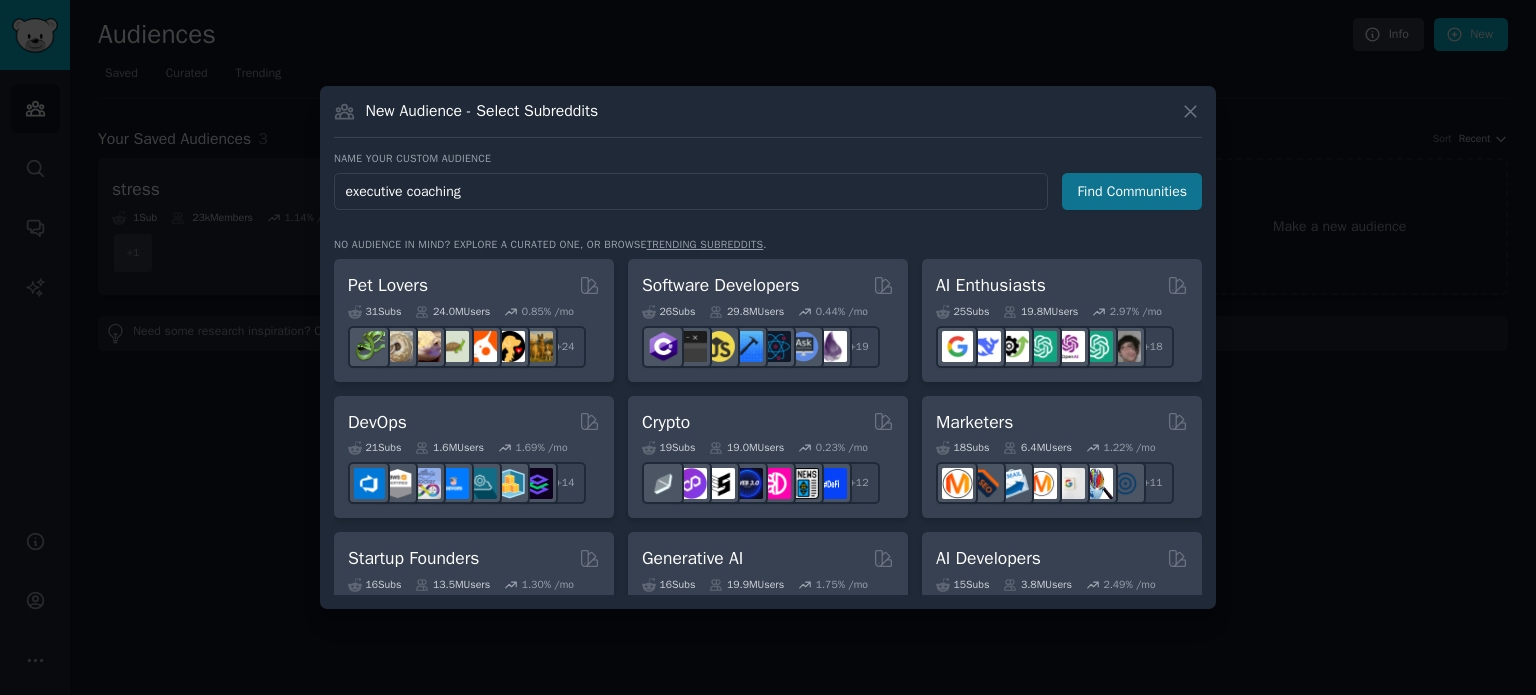 type on "executive coaching" 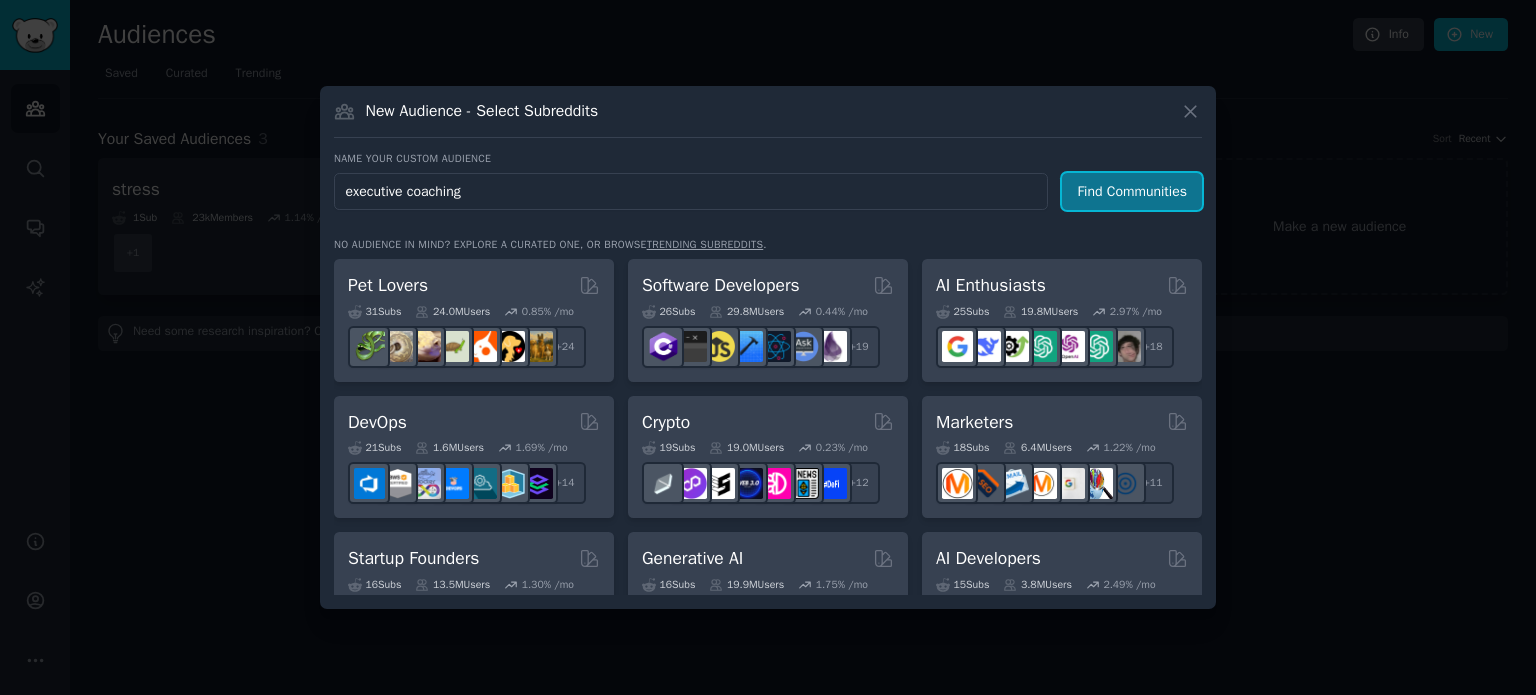 click on "Find Communities" at bounding box center (1132, 191) 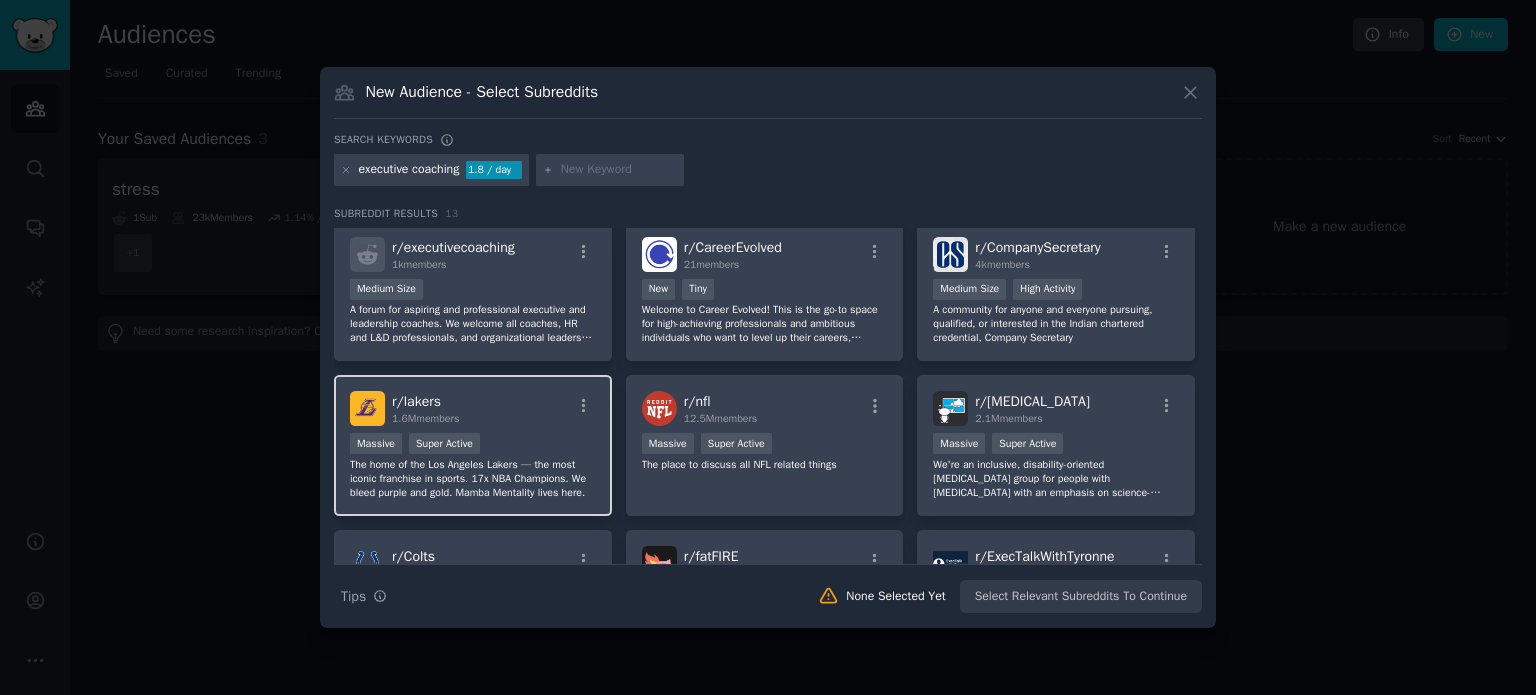 scroll, scrollTop: 0, scrollLeft: 0, axis: both 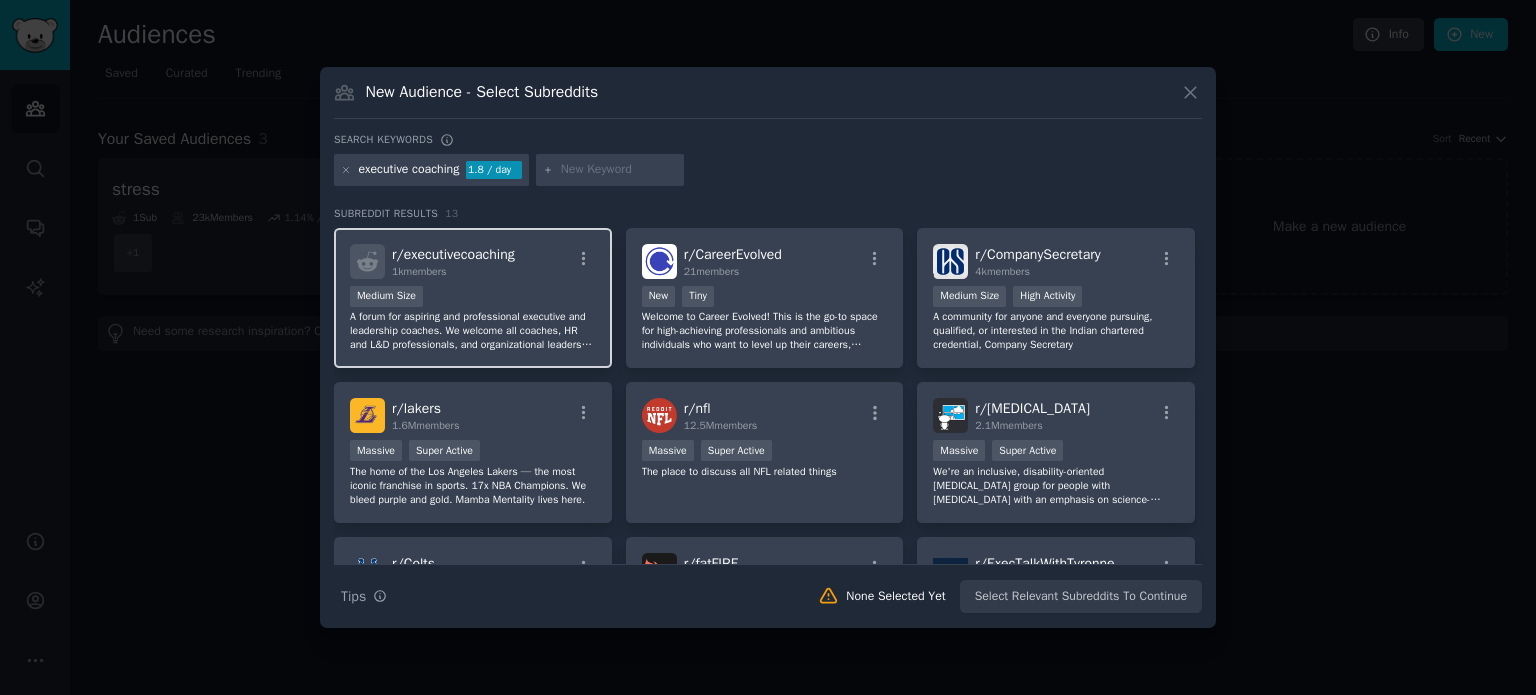 click on "Medium Size" at bounding box center (473, 298) 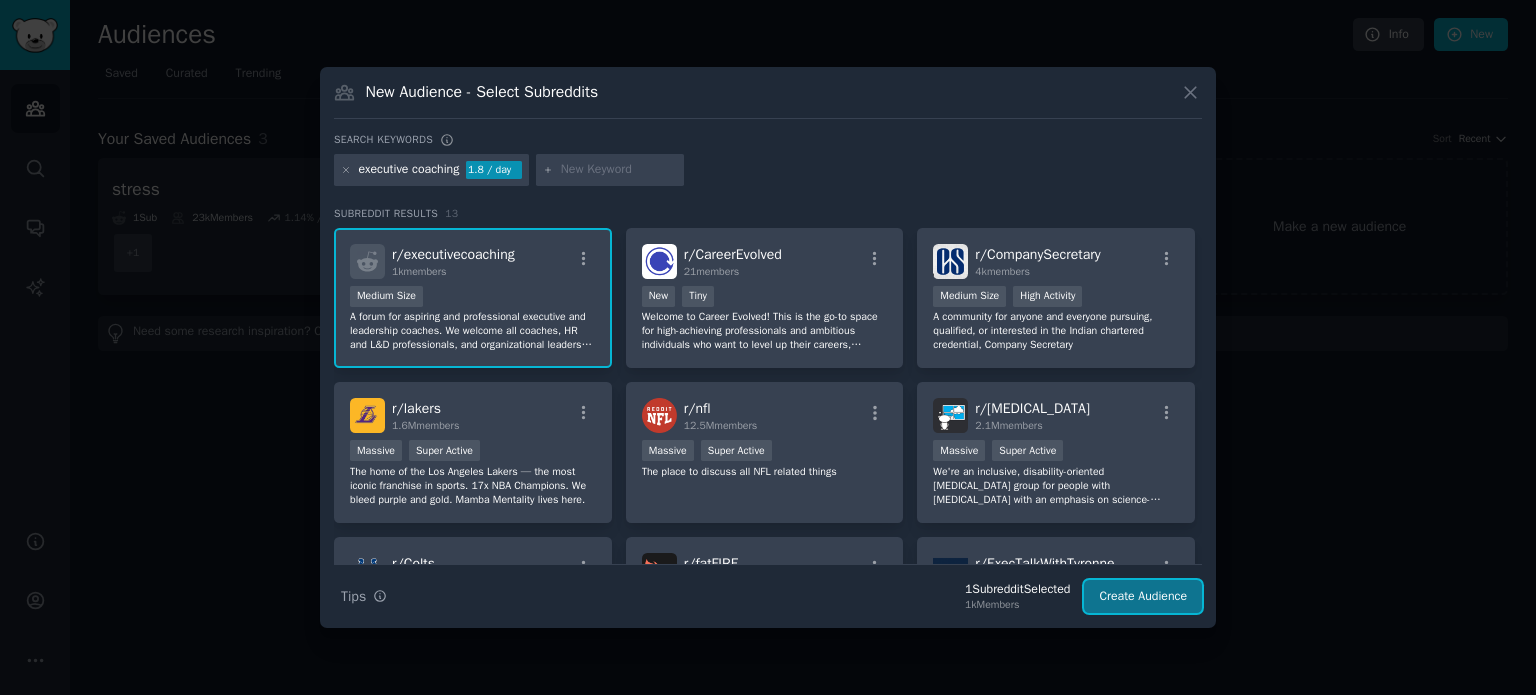 click on "Create Audience" at bounding box center (1143, 597) 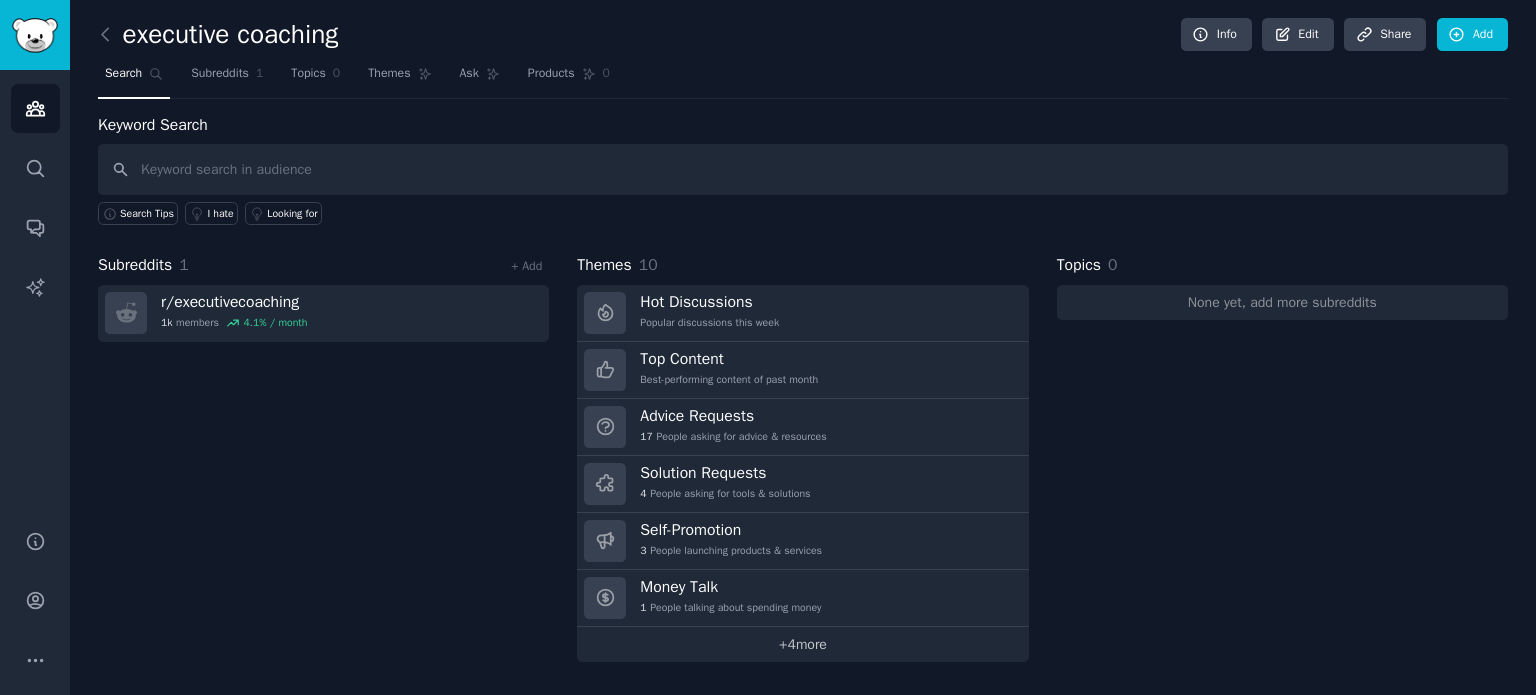 click on "+  4  more" at bounding box center [802, 644] 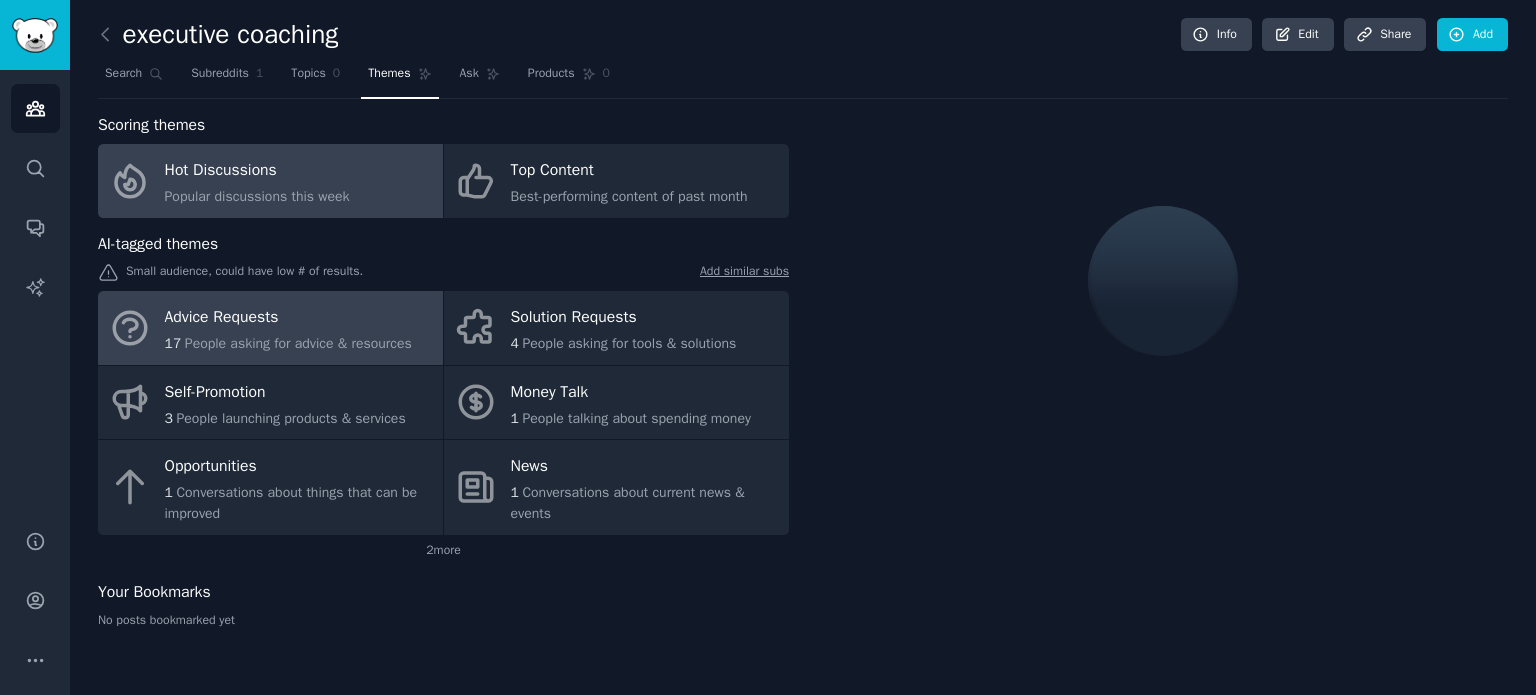 click on "People asking for advice & resources" at bounding box center [298, 343] 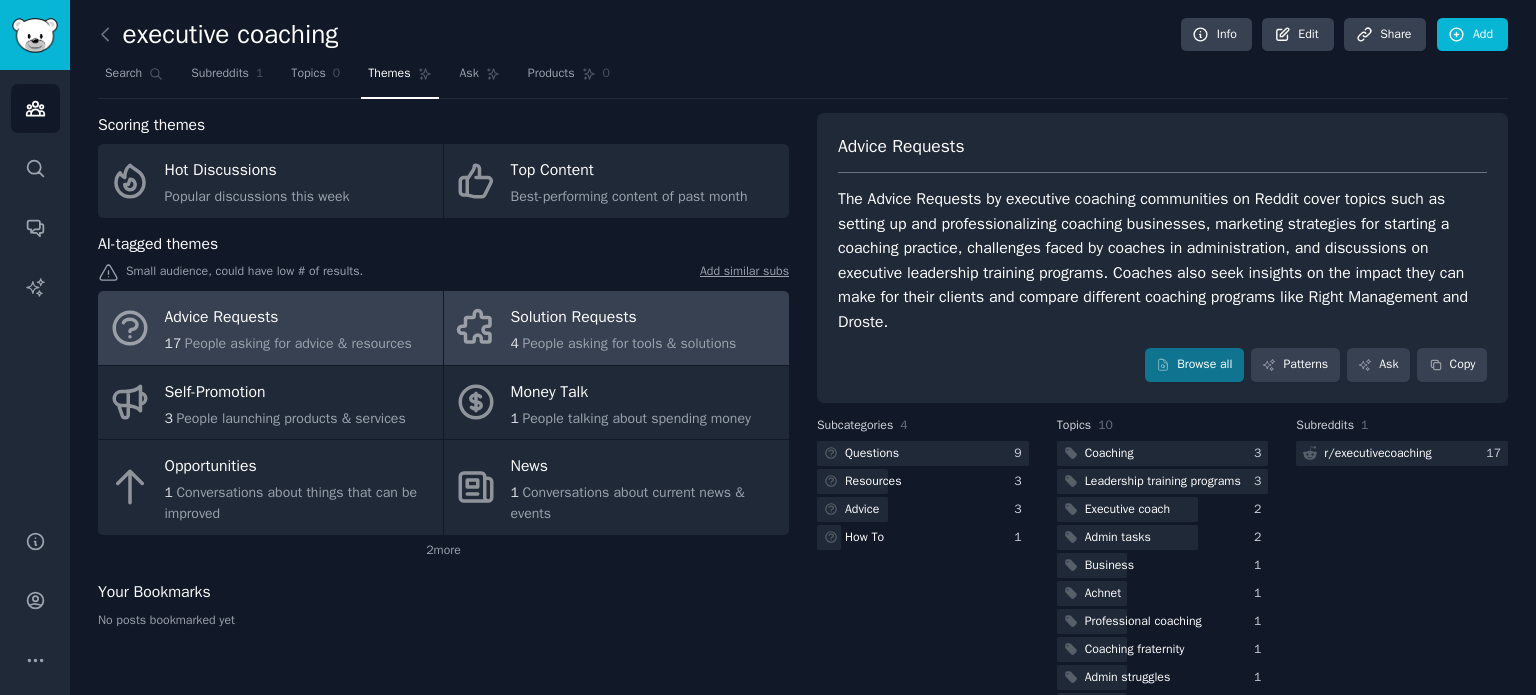 click on "Solution Requests" at bounding box center (624, 318) 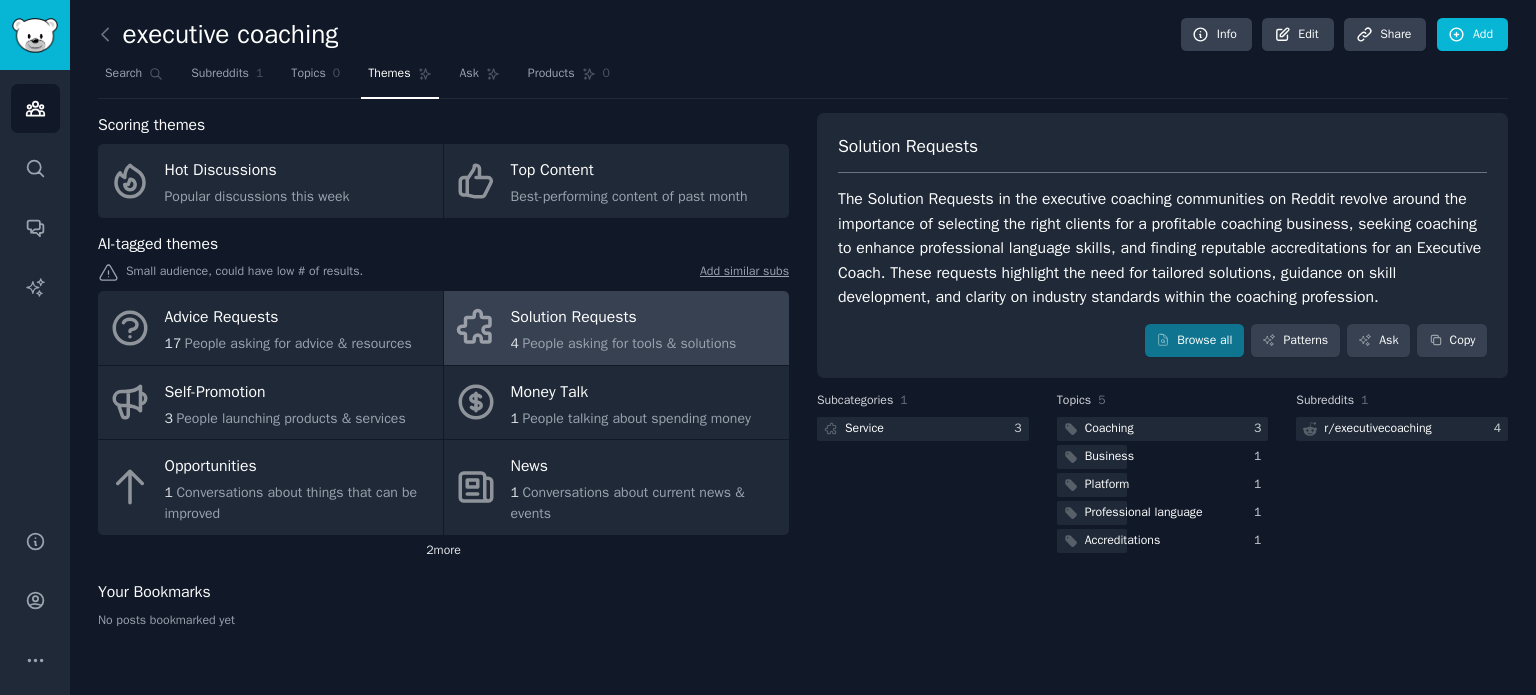 click on "2  more" at bounding box center (443, 551) 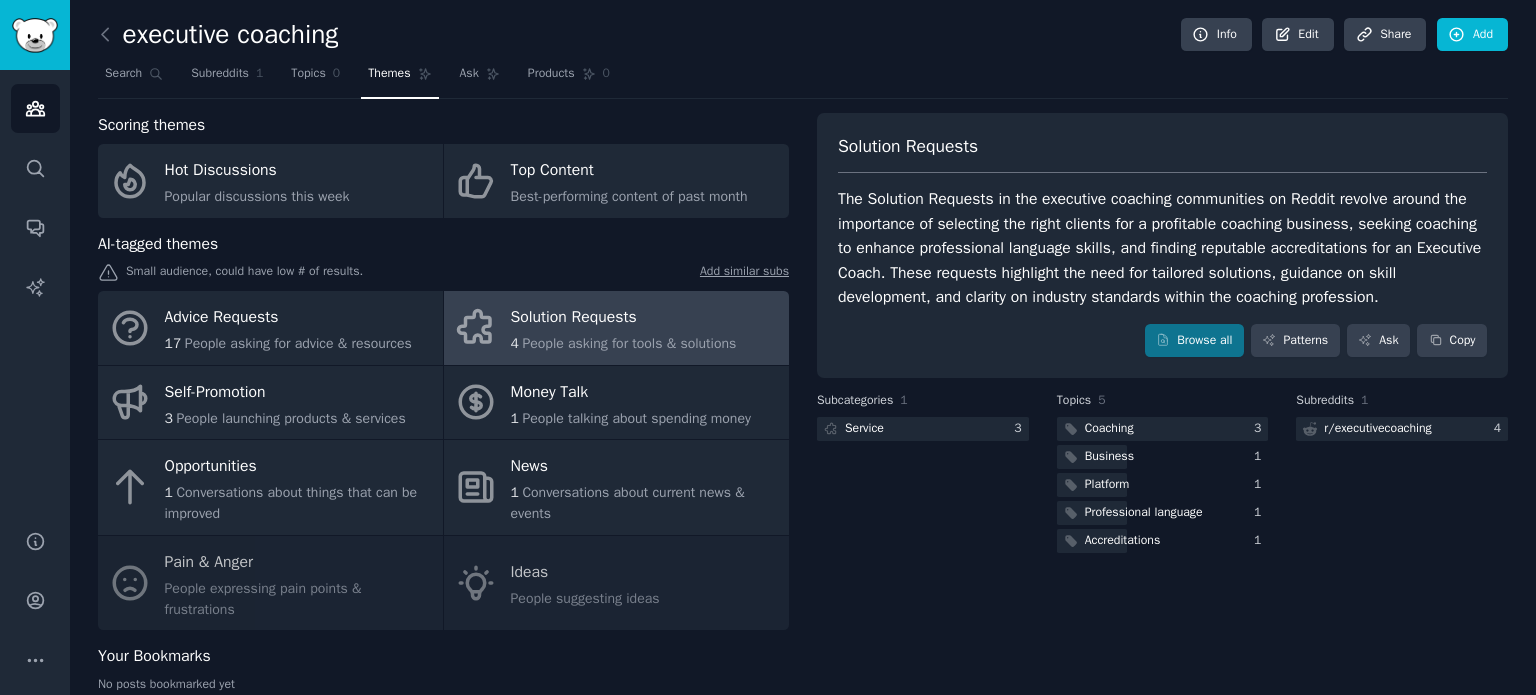 click on "Advice Requests 17 People asking for advice & resources Solution Requests 4 People asking for tools & solutions Self-Promotion 3 People launching products & services Money Talk 1 People talking about spending money Opportunities 1 Conversations about things that can be improved News 1 Conversations about current news & events Pain & Anger People expressing pain points & frustrations Ideas People suggesting ideas" at bounding box center [443, 460] 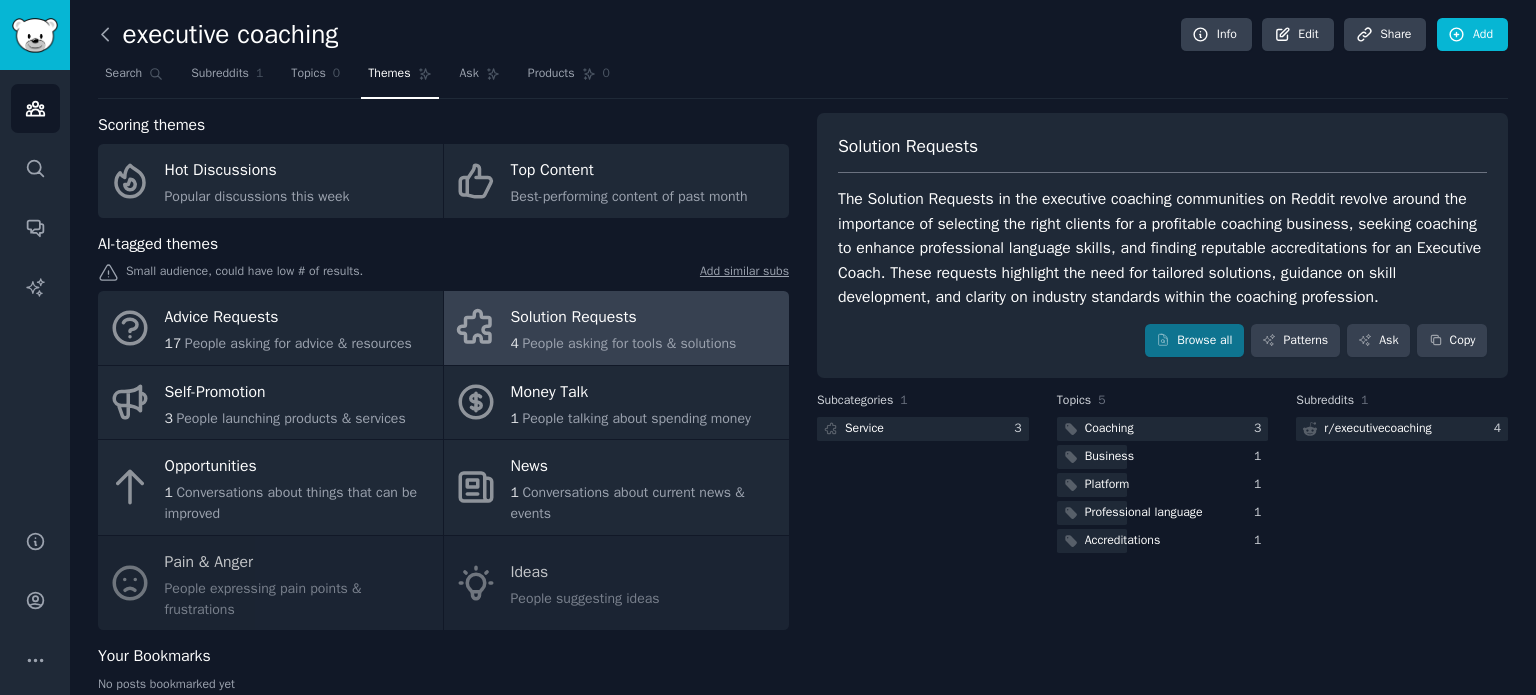 click 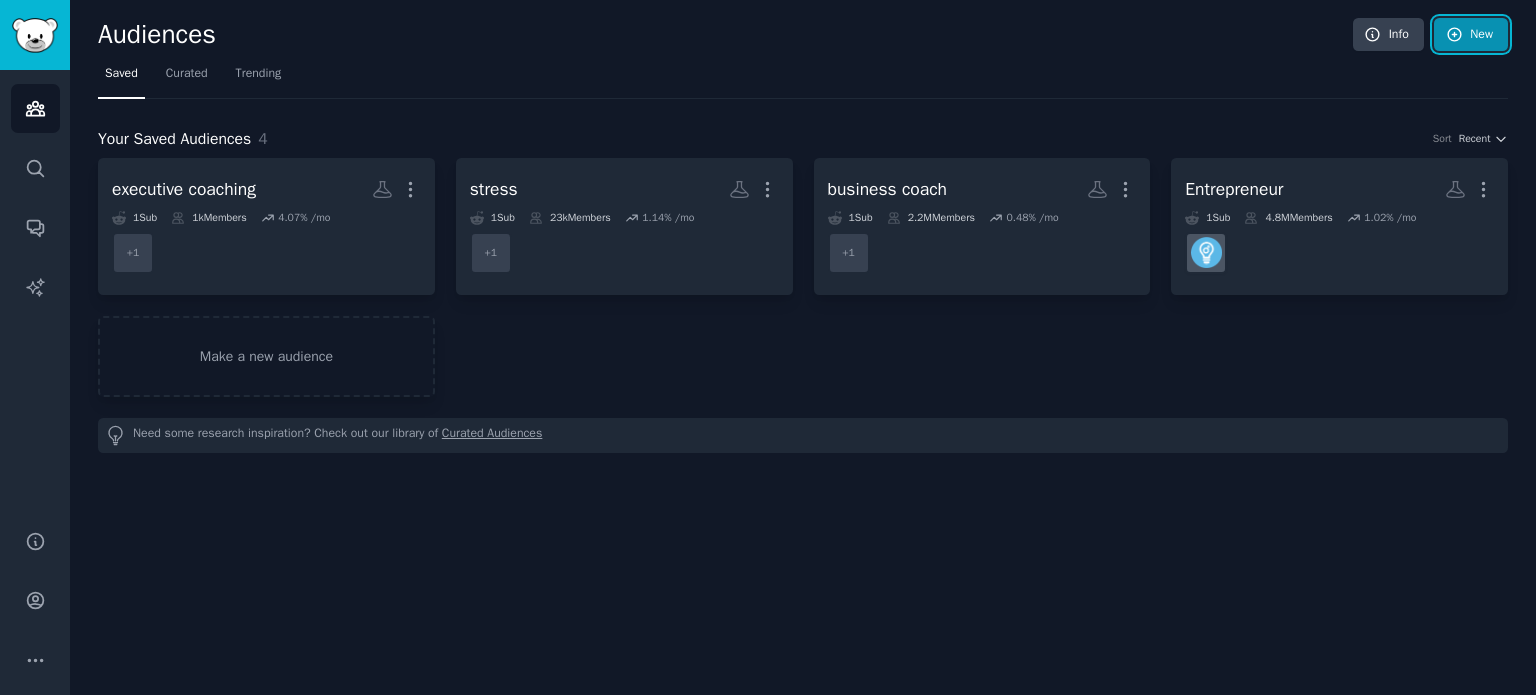 click 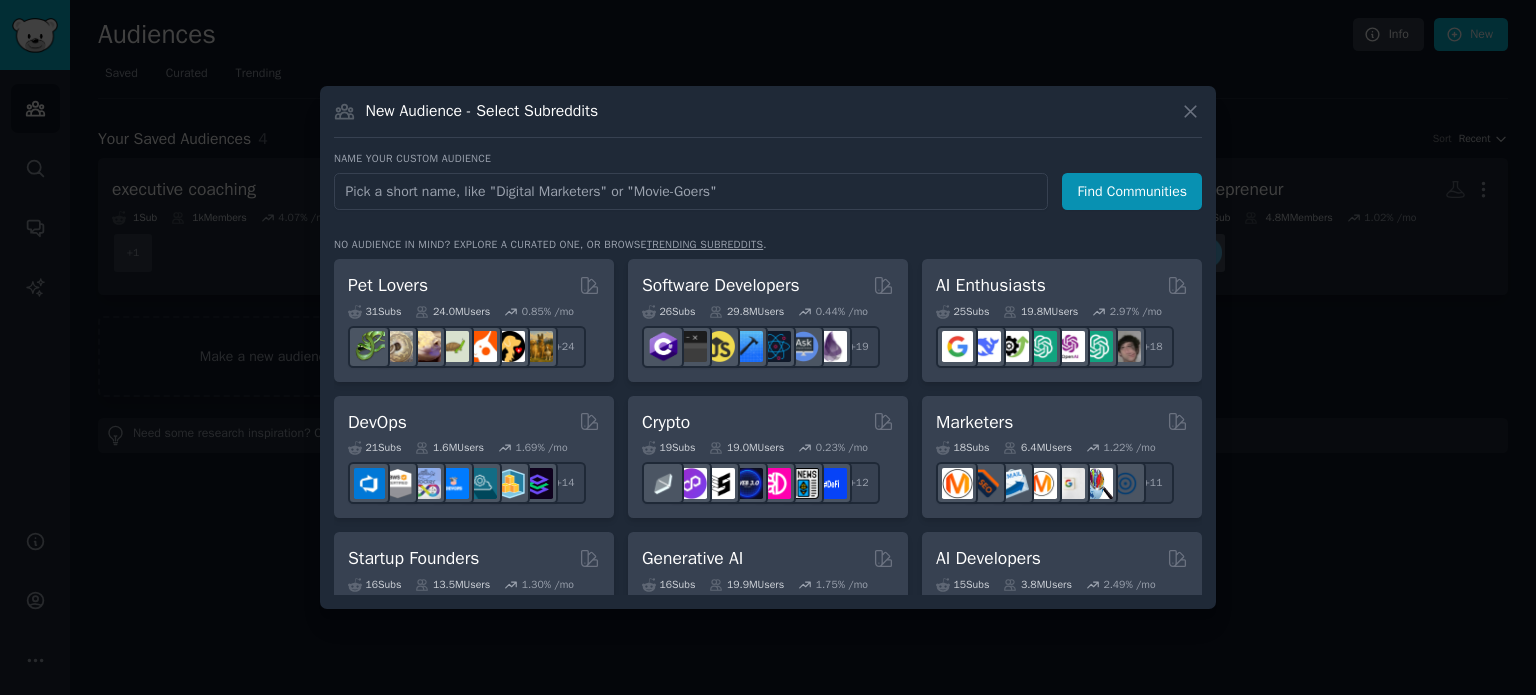 click at bounding box center [691, 191] 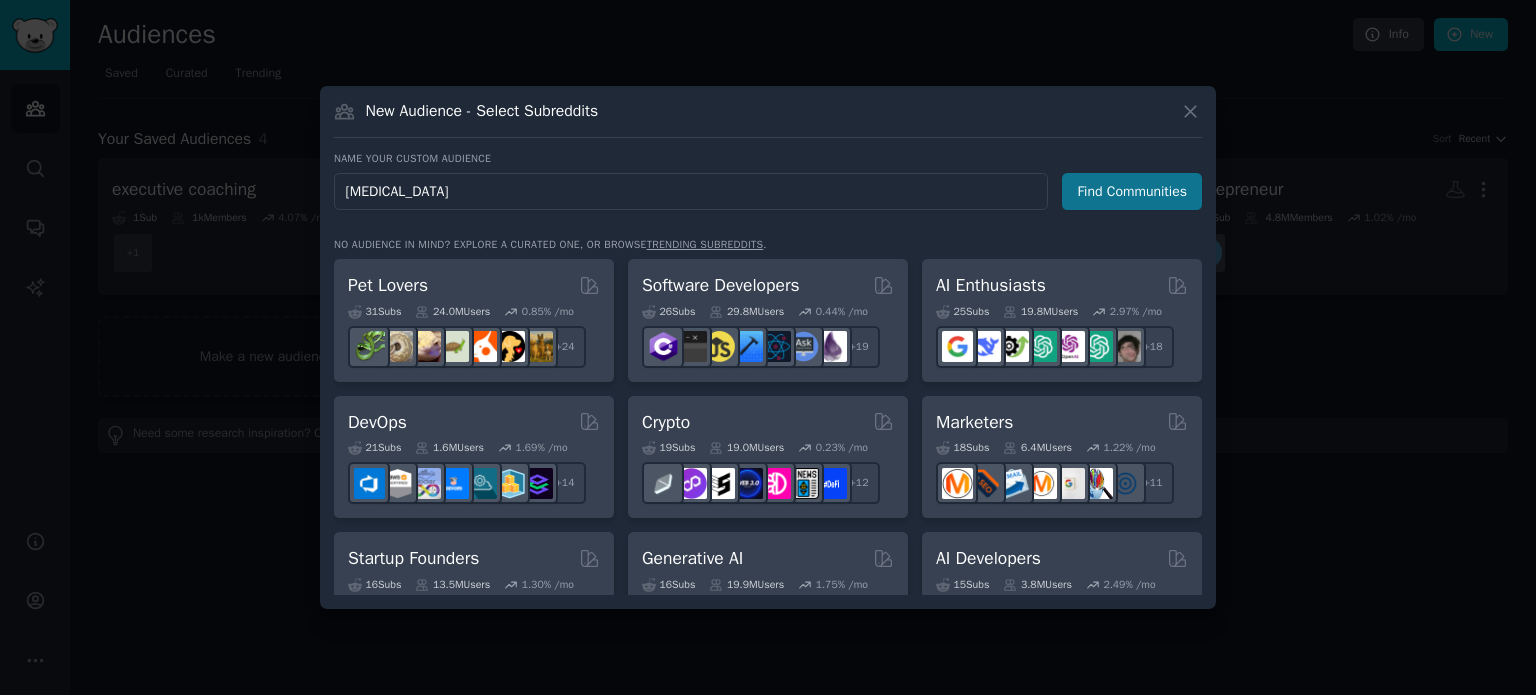 type on "[MEDICAL_DATA]" 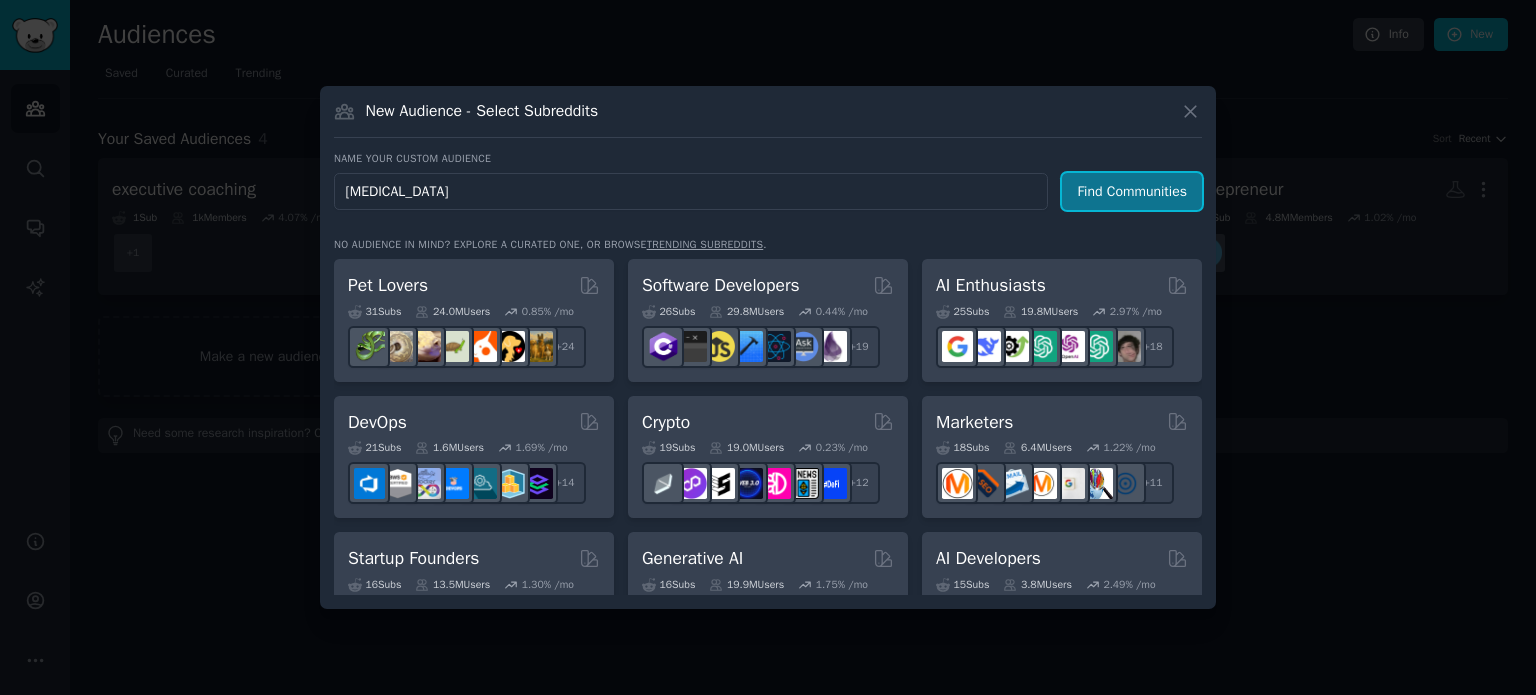 click on "Find Communities" at bounding box center (1132, 191) 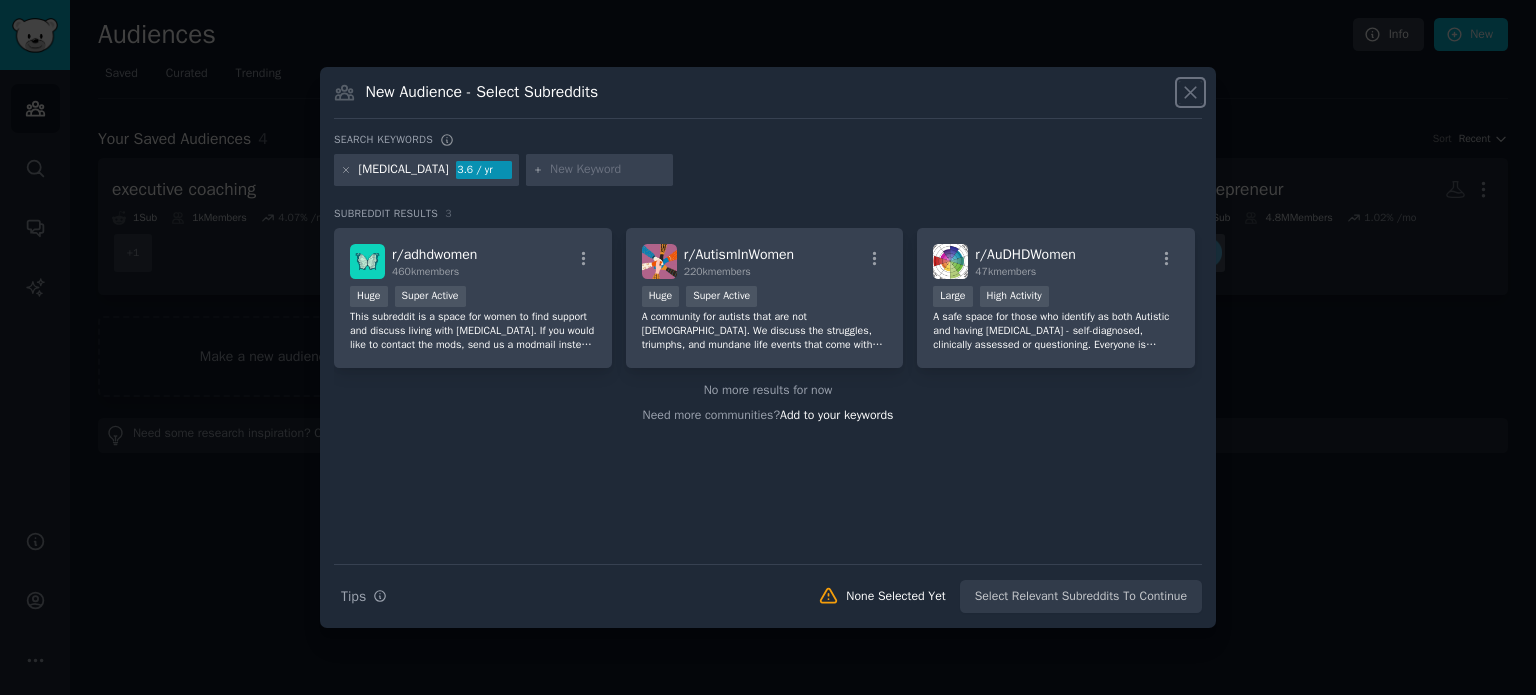 click 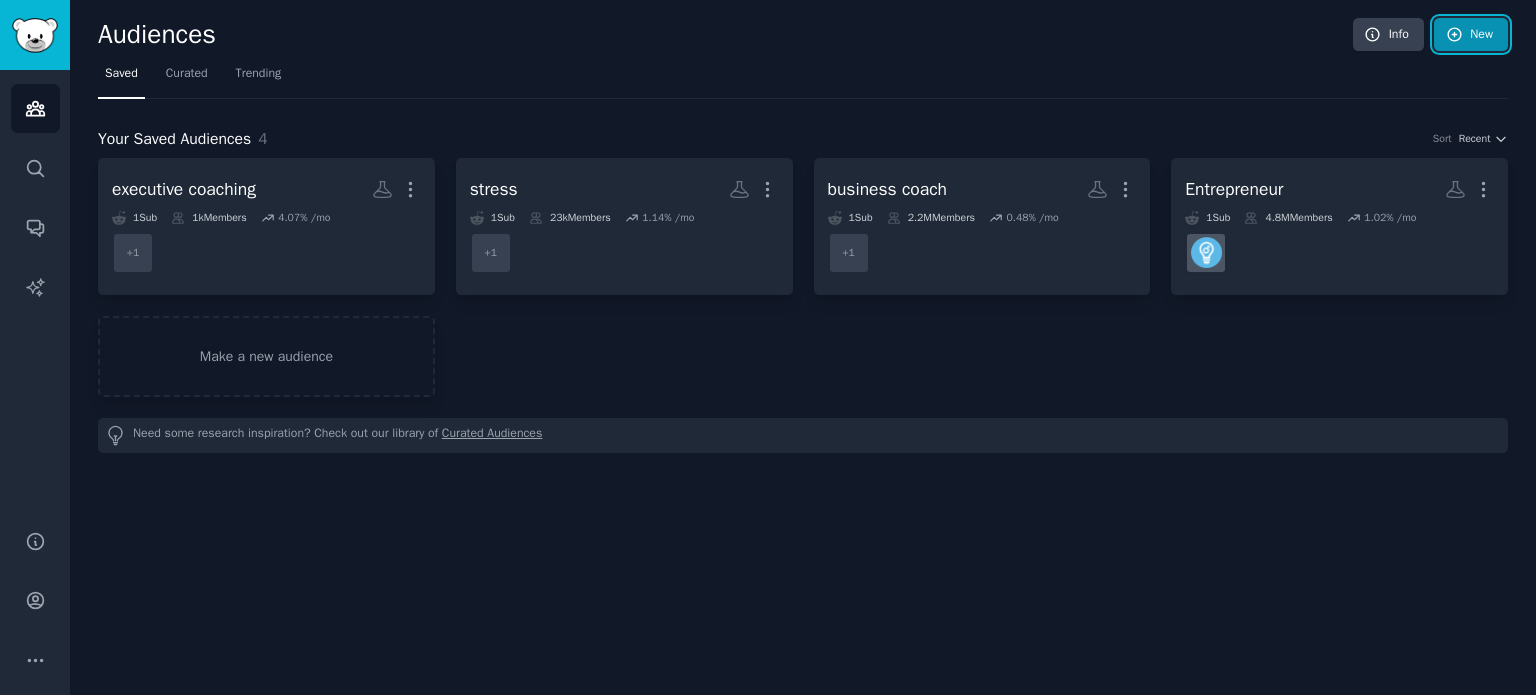 click on "New" at bounding box center [1471, 35] 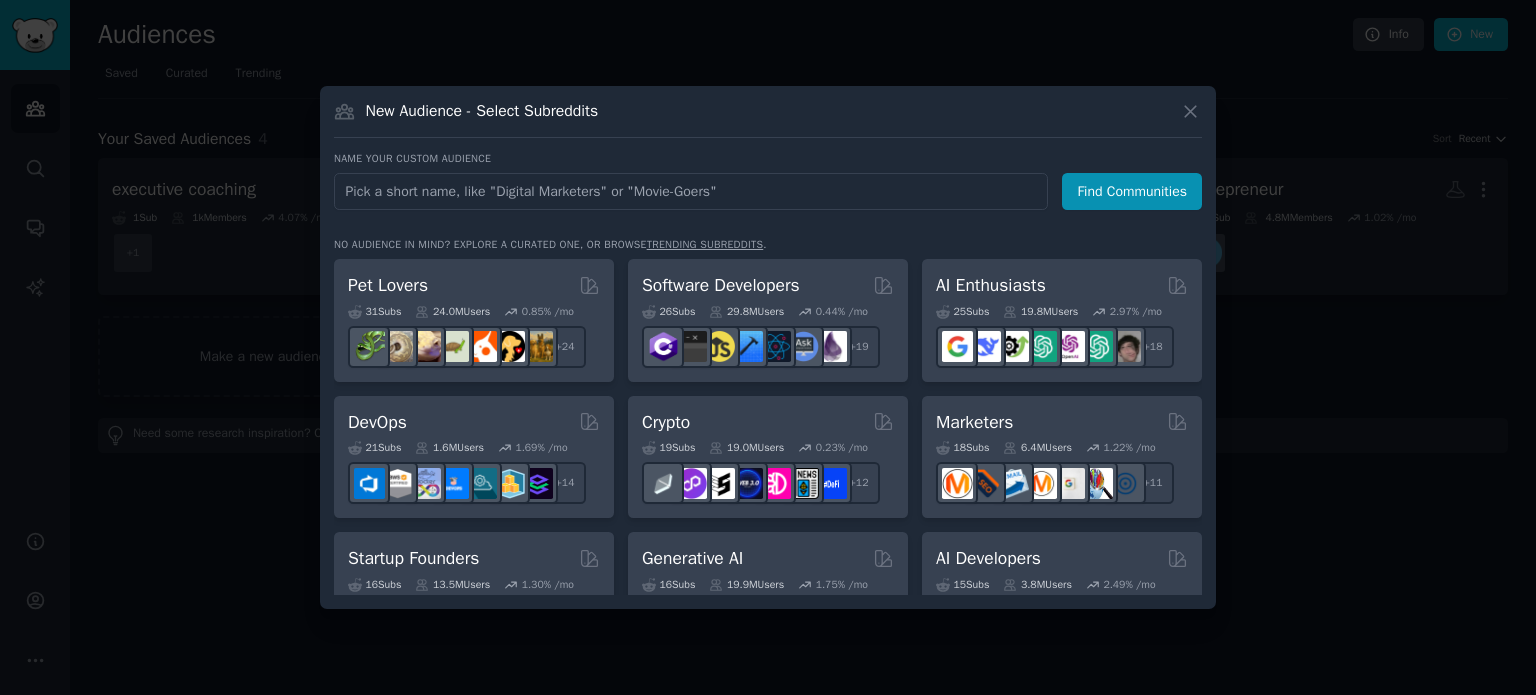 click at bounding box center (691, 191) 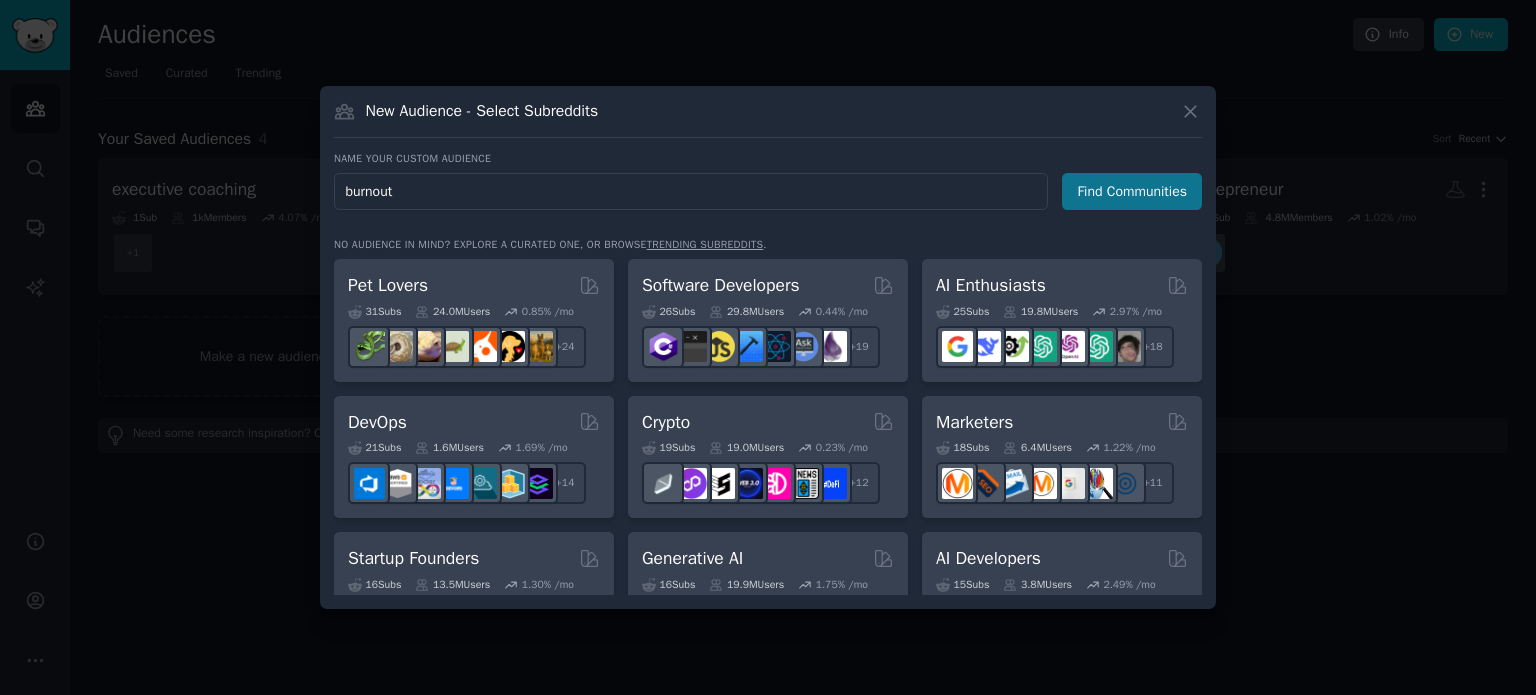 type on "burnout" 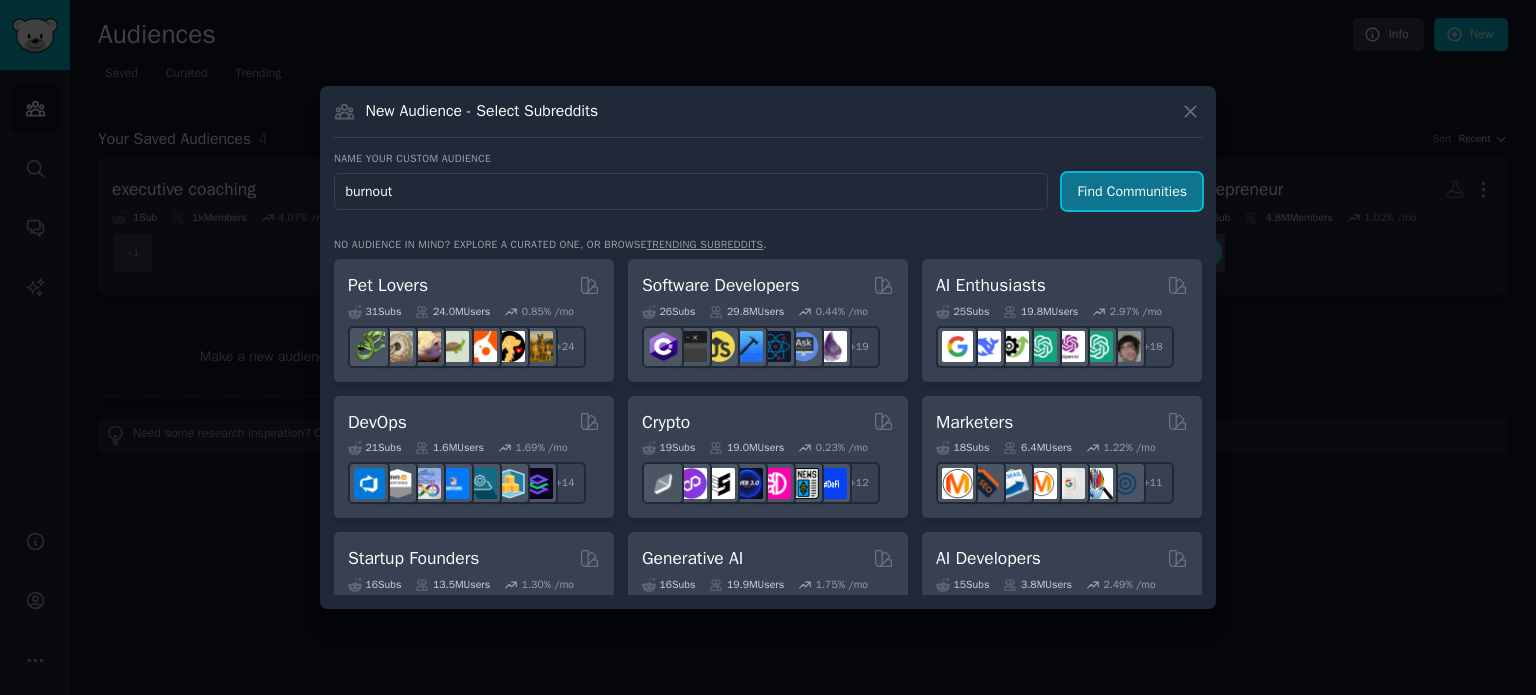 click on "Find Communities" at bounding box center [1132, 191] 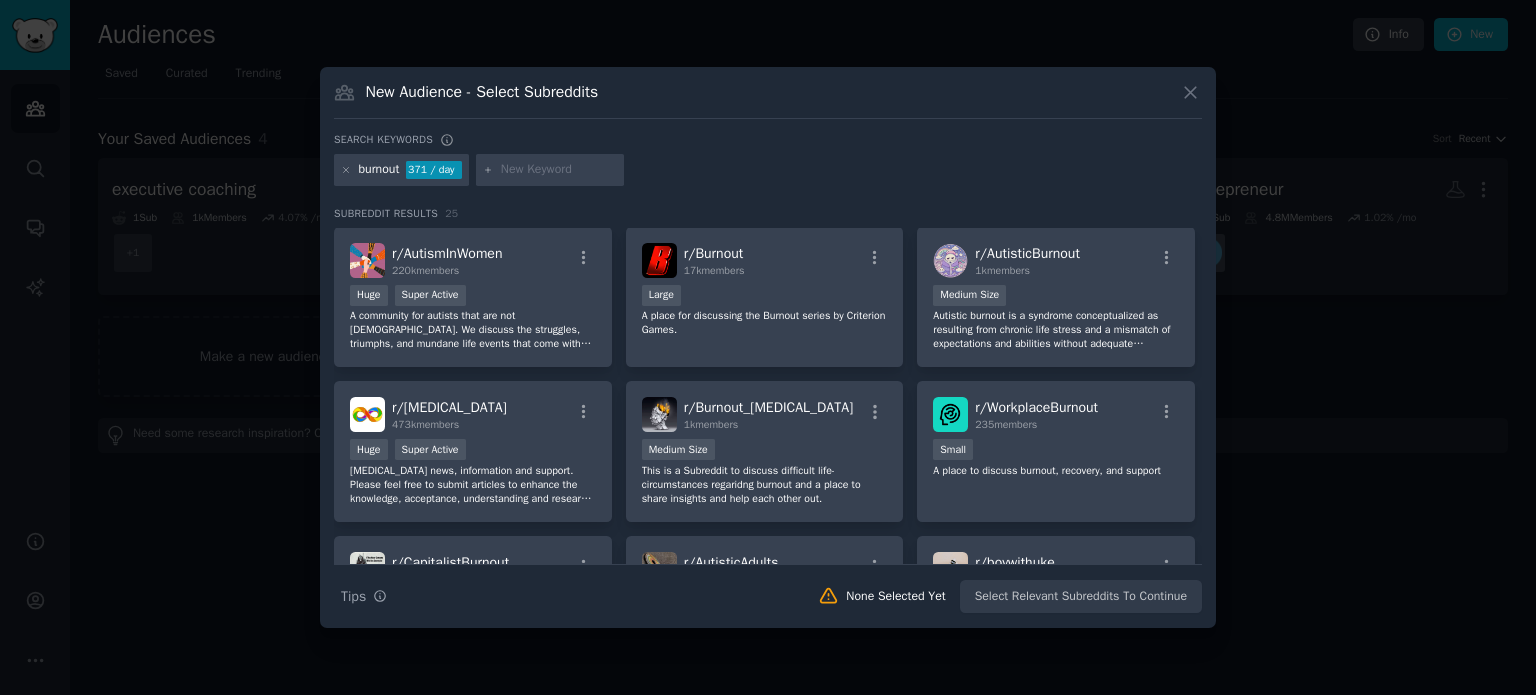 scroll, scrollTop: 0, scrollLeft: 0, axis: both 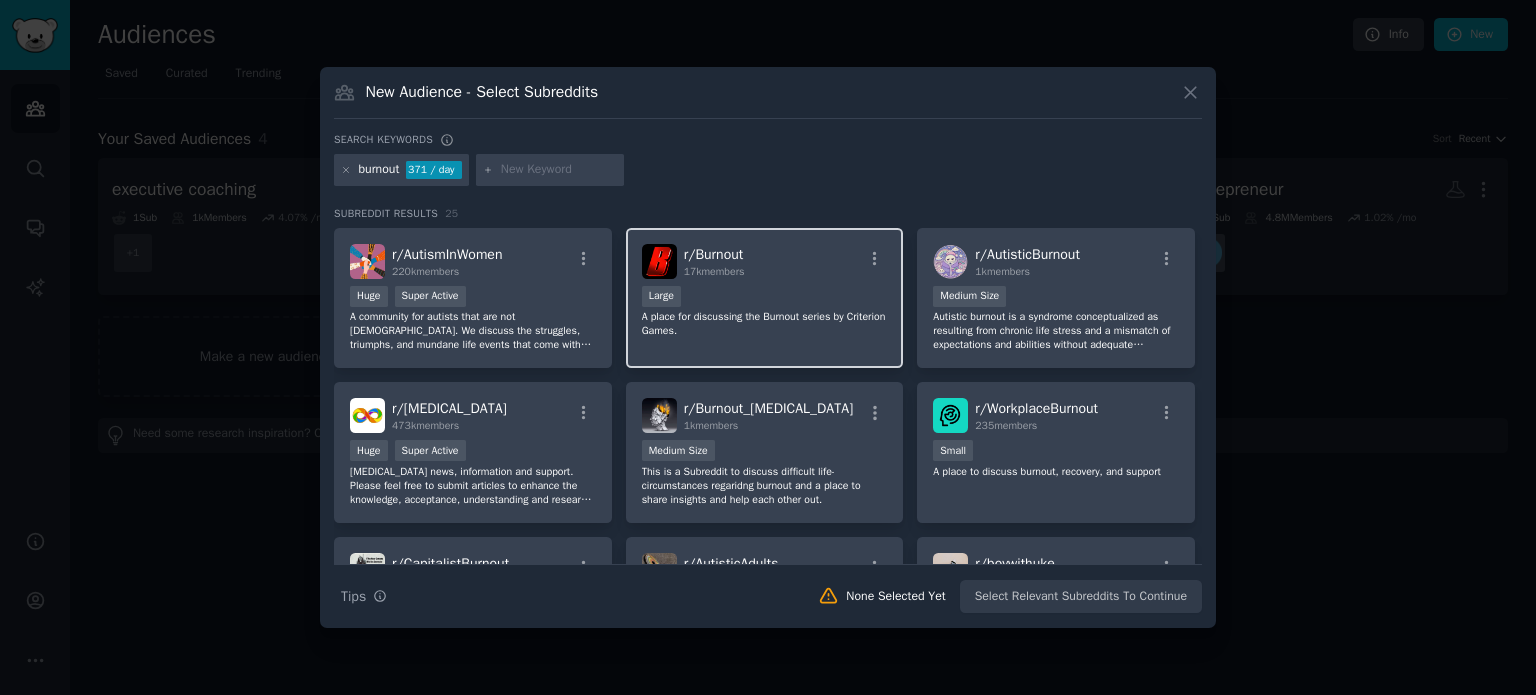click on "A place for discussing the Burnout series by Criterion Games." at bounding box center (765, 324) 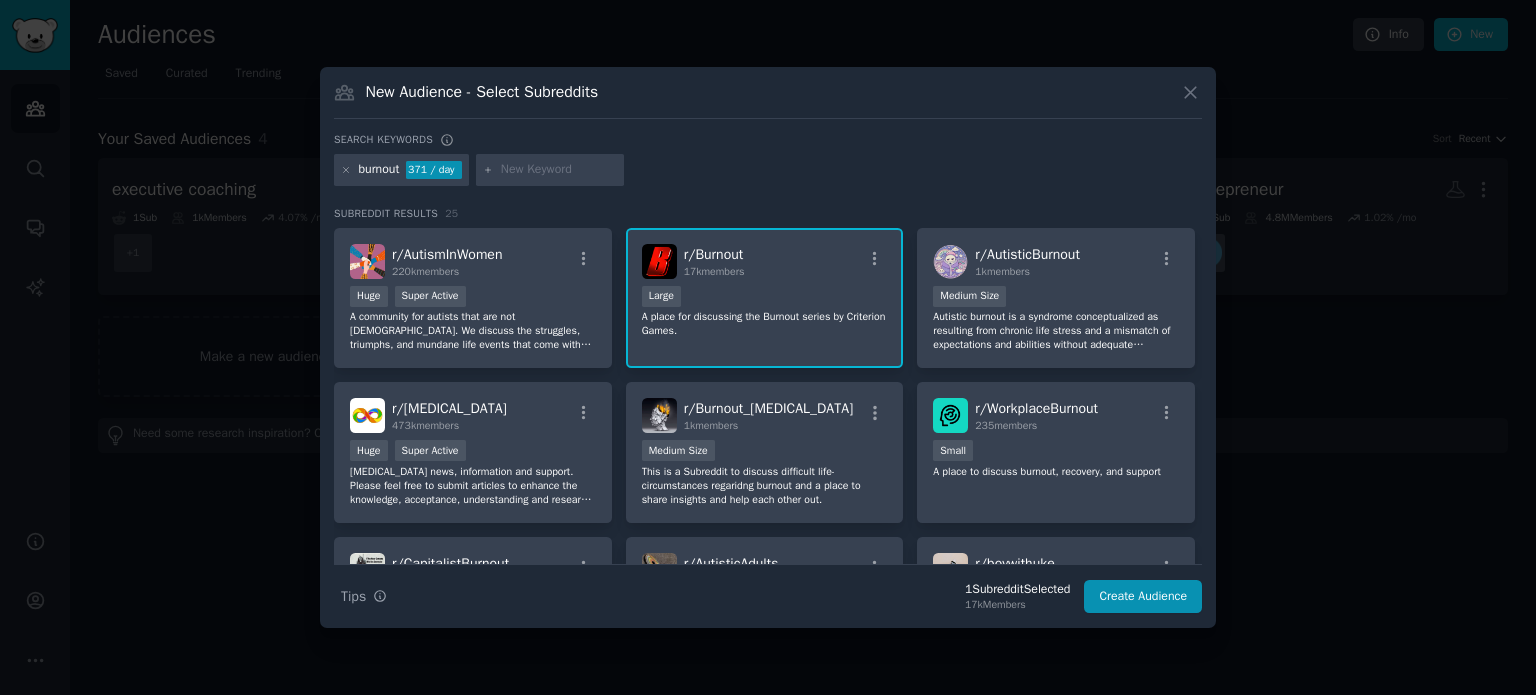 click on "New Audience - Select Subreddits" at bounding box center (768, 100) 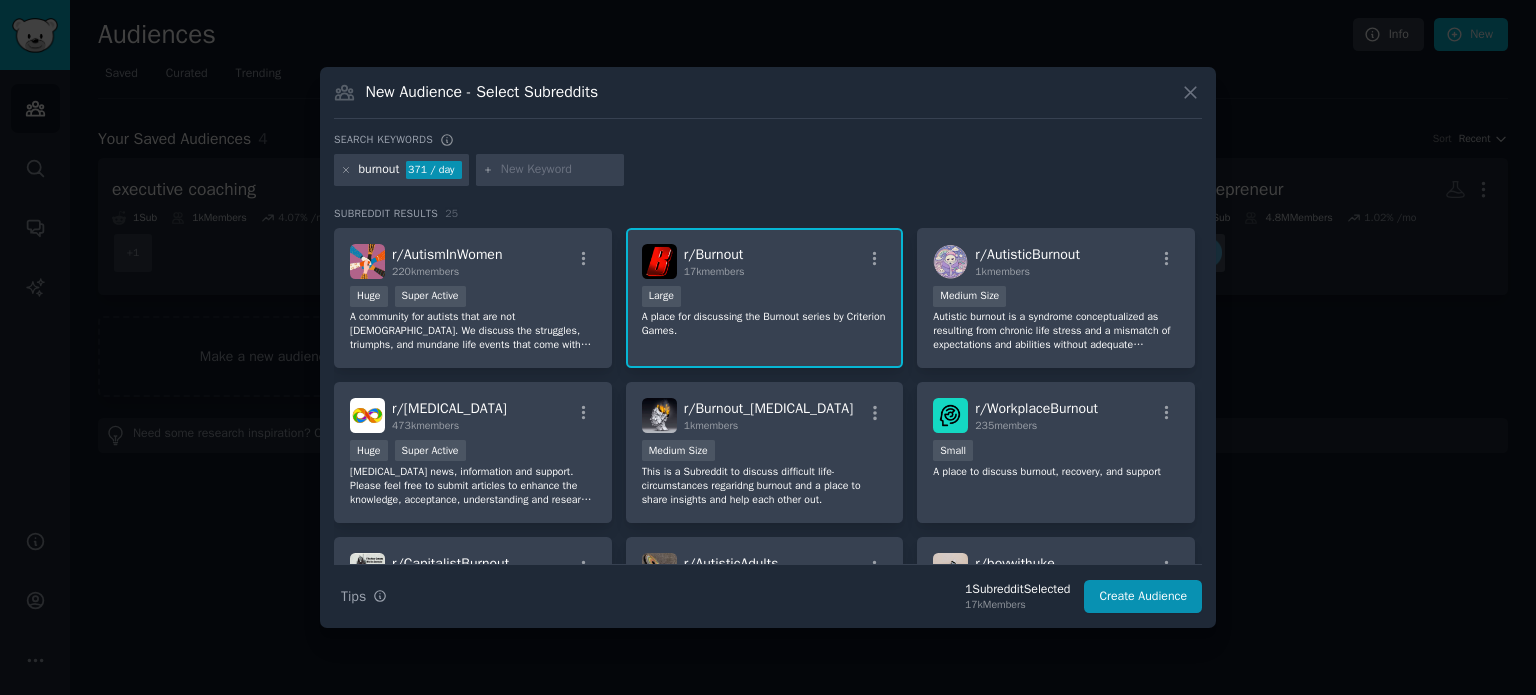 click at bounding box center [559, 170] 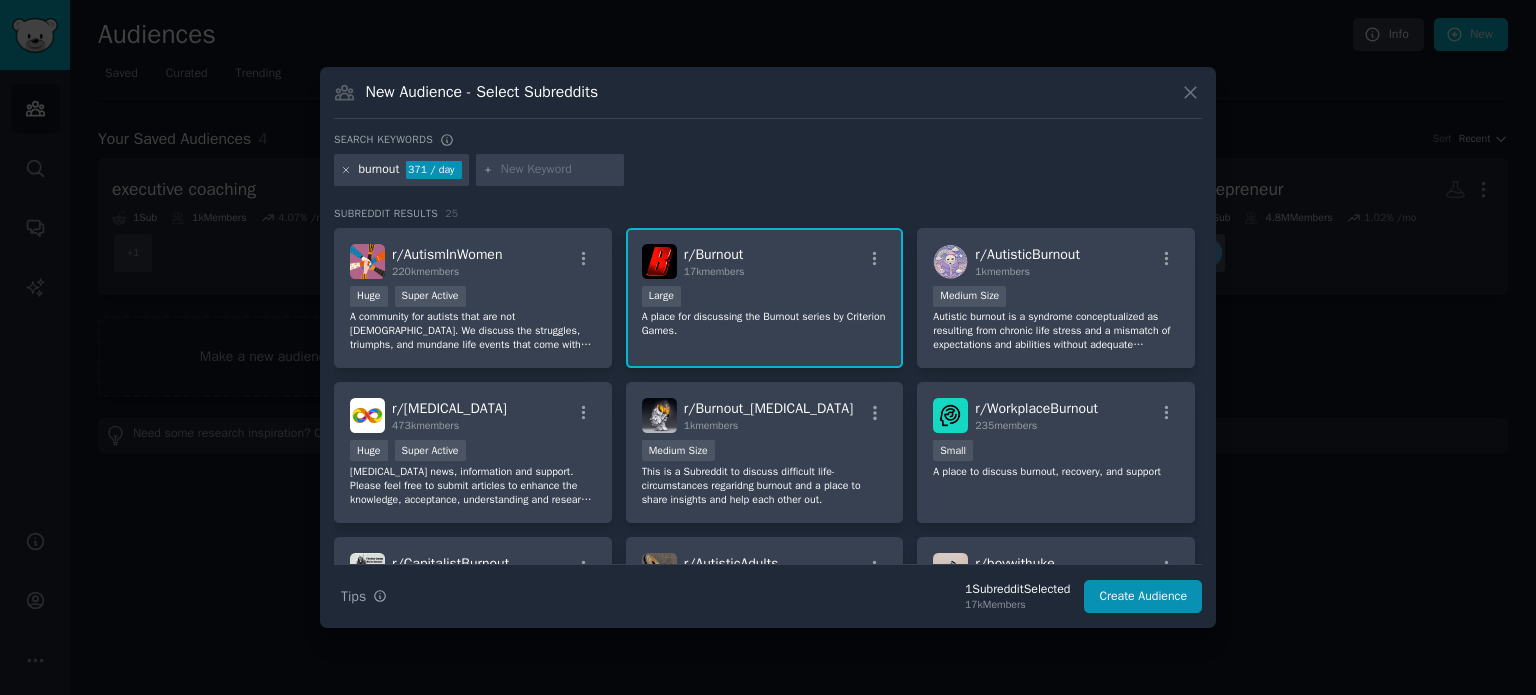 click 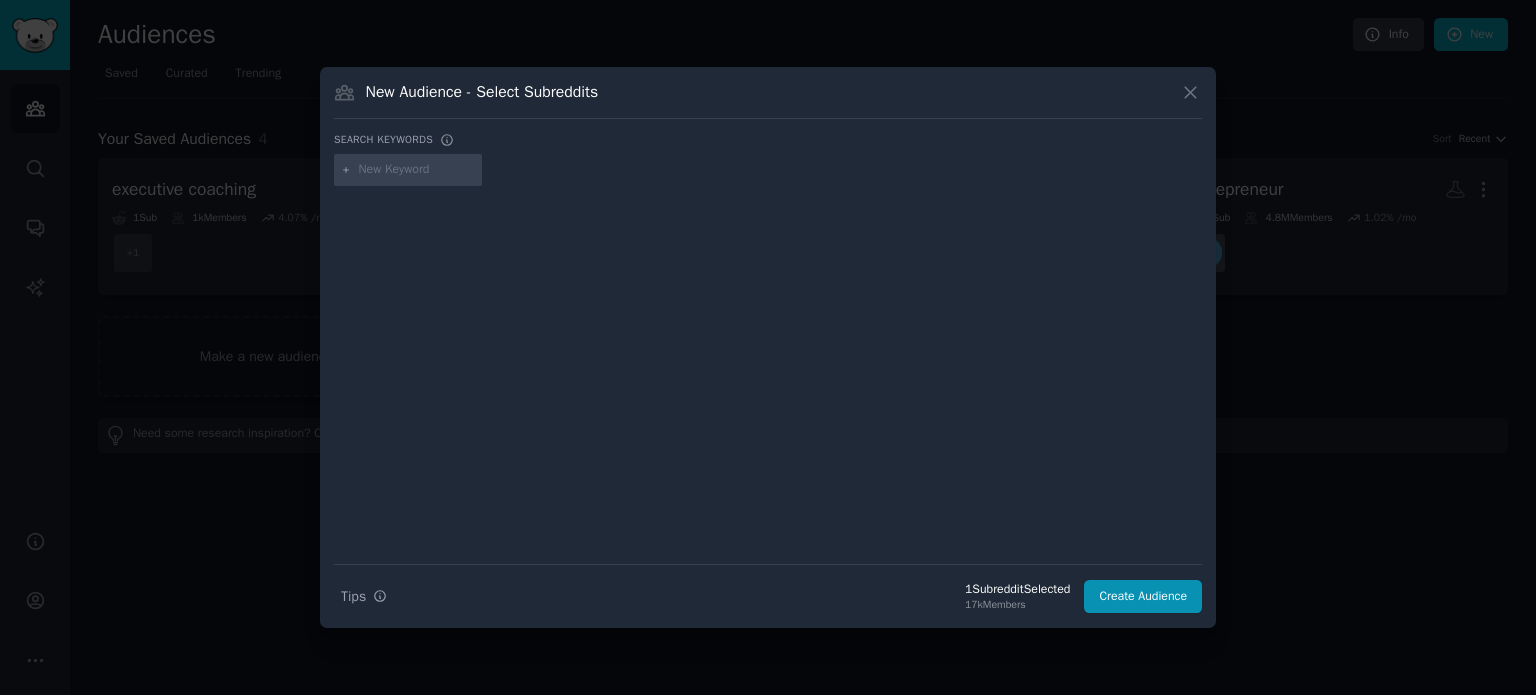 click at bounding box center (417, 170) 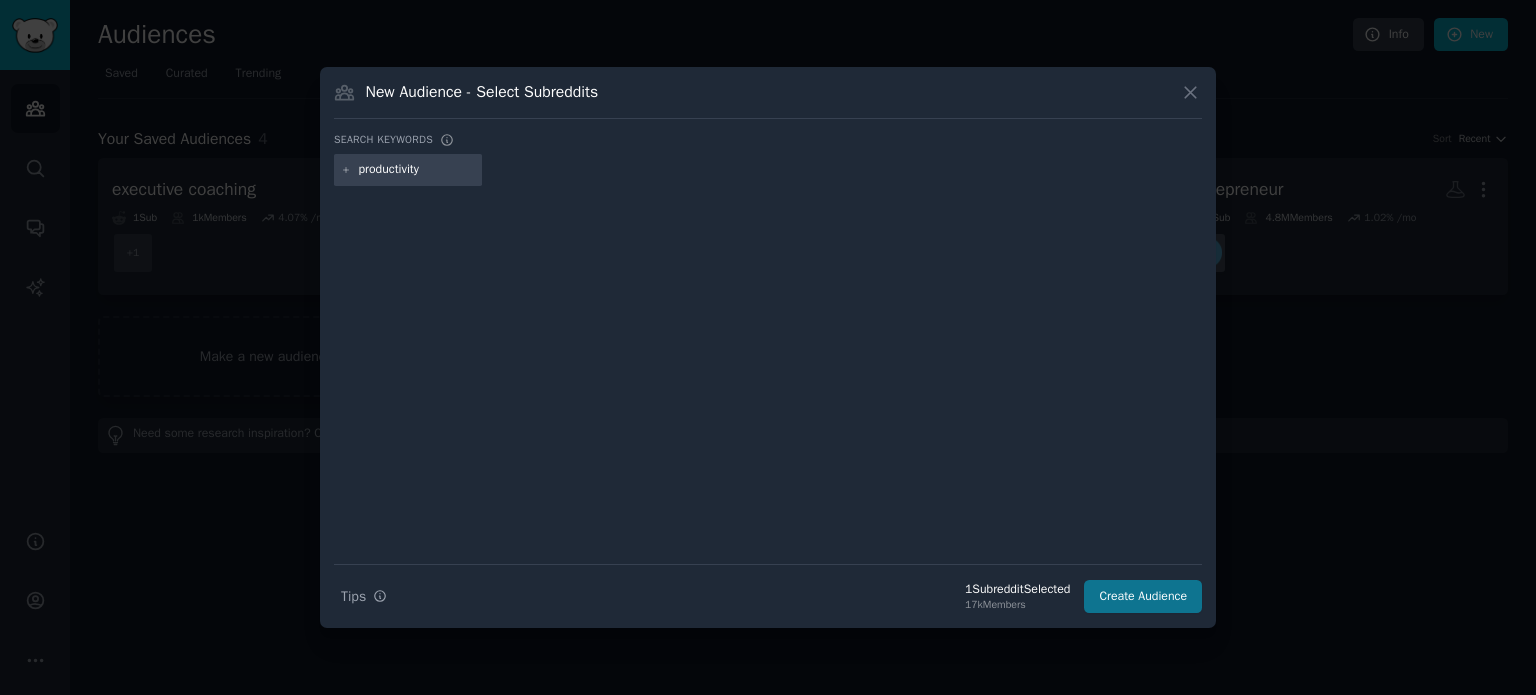 type on "productivity" 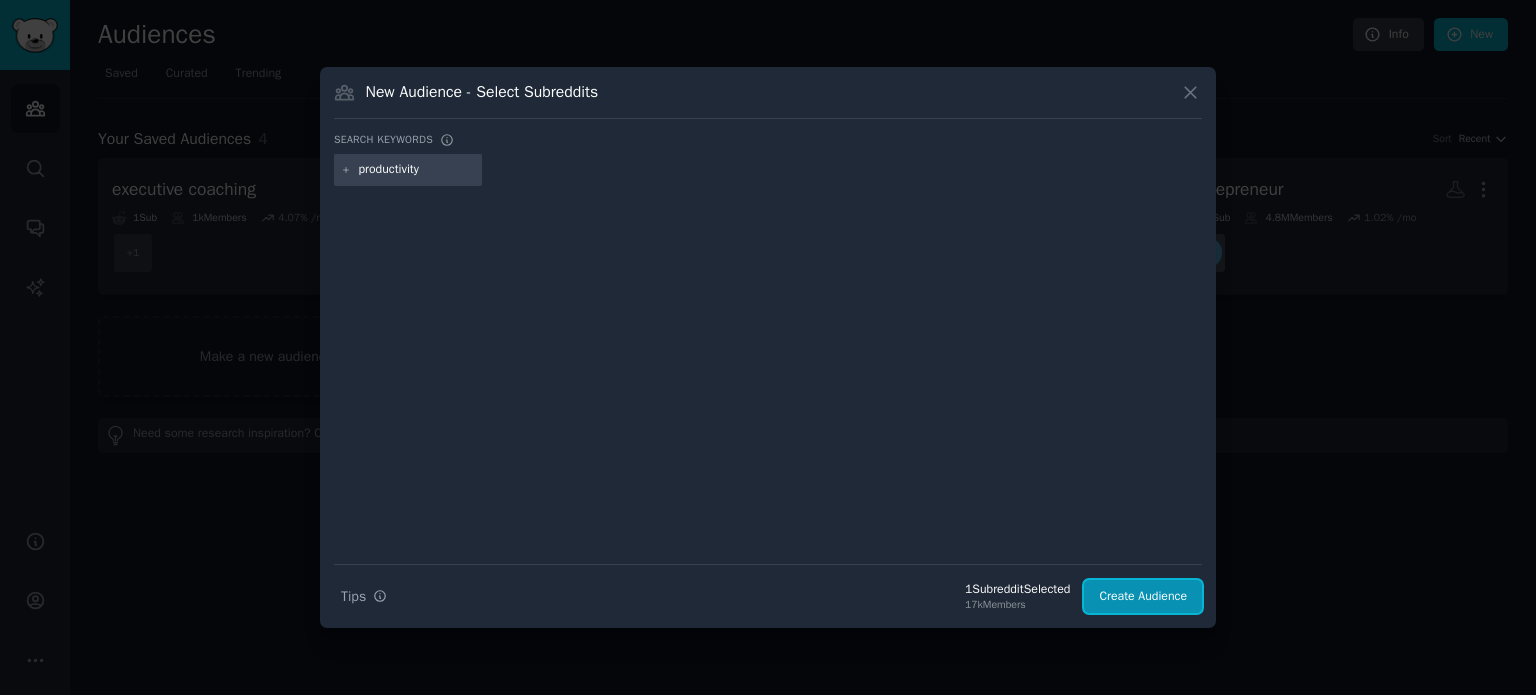 click on "Create Audience" at bounding box center (1143, 597) 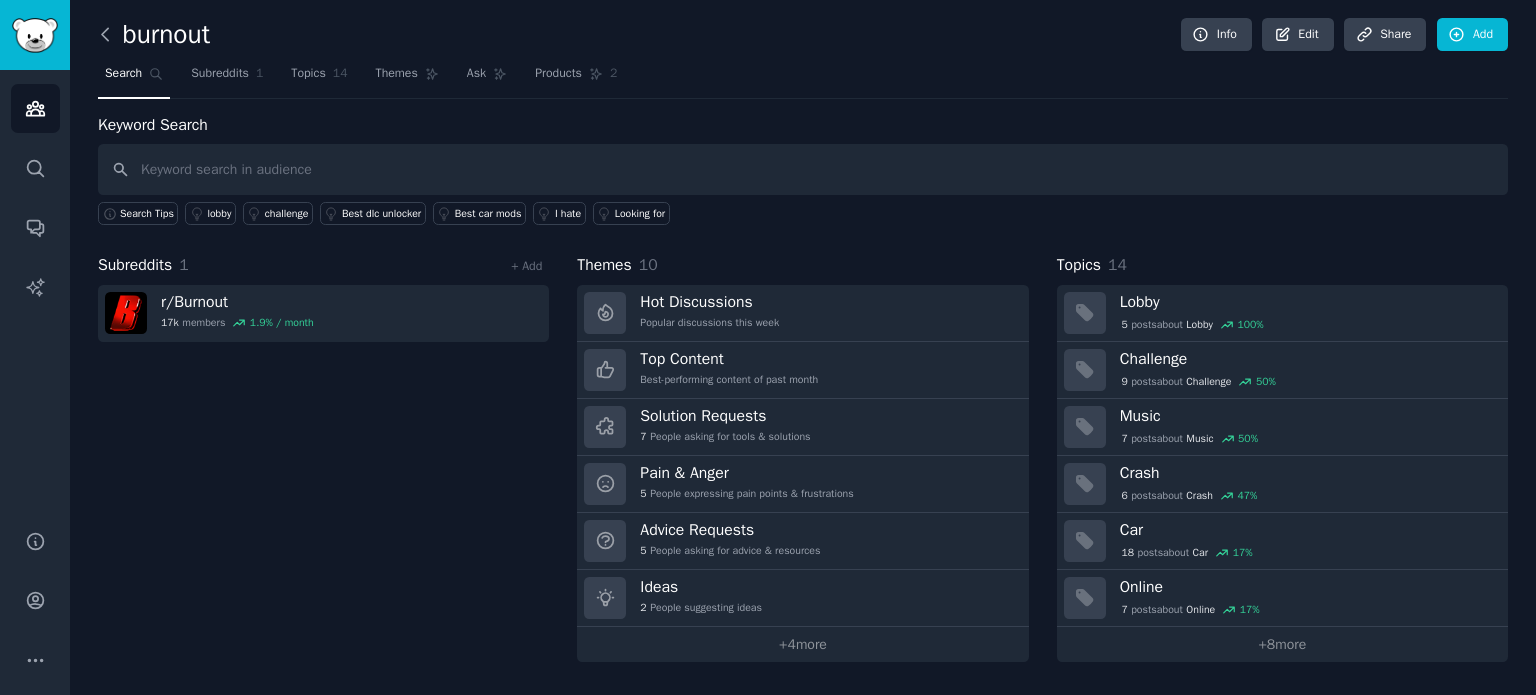 click 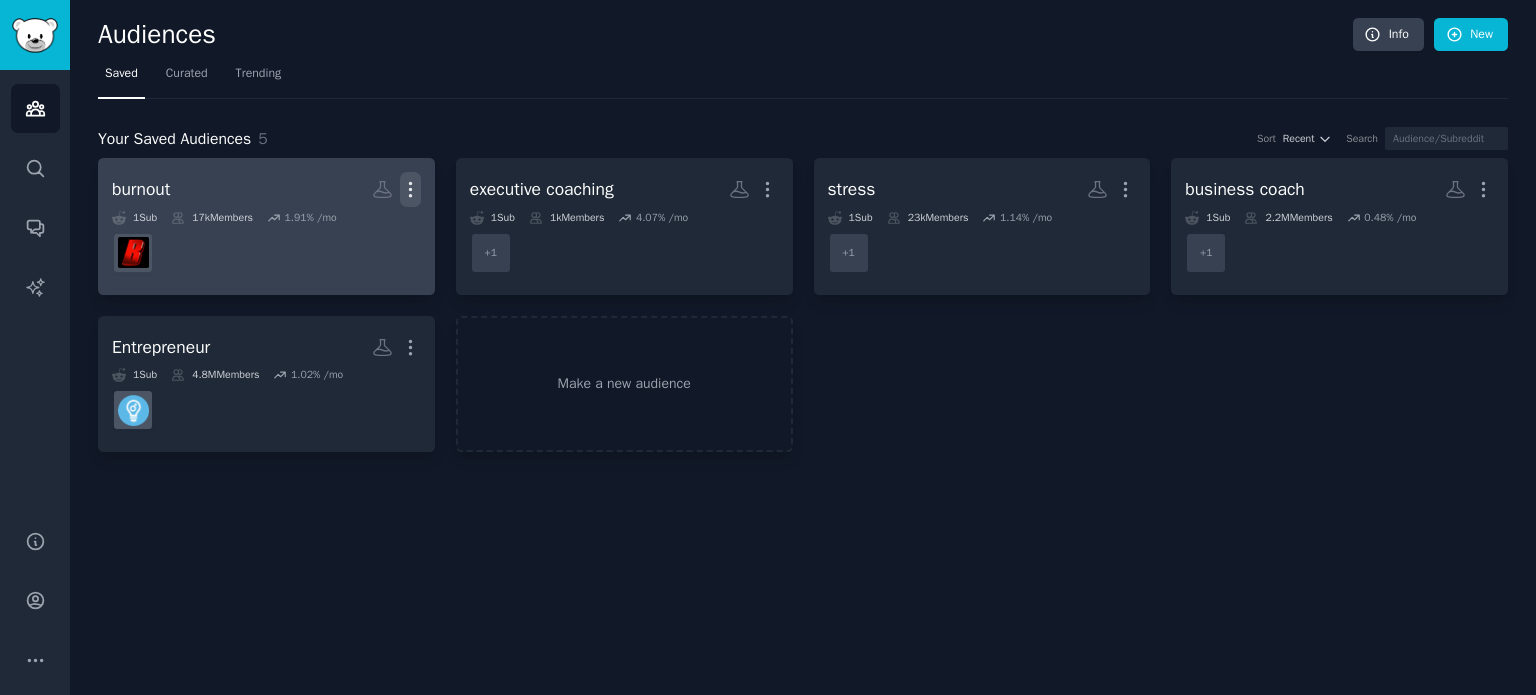 click 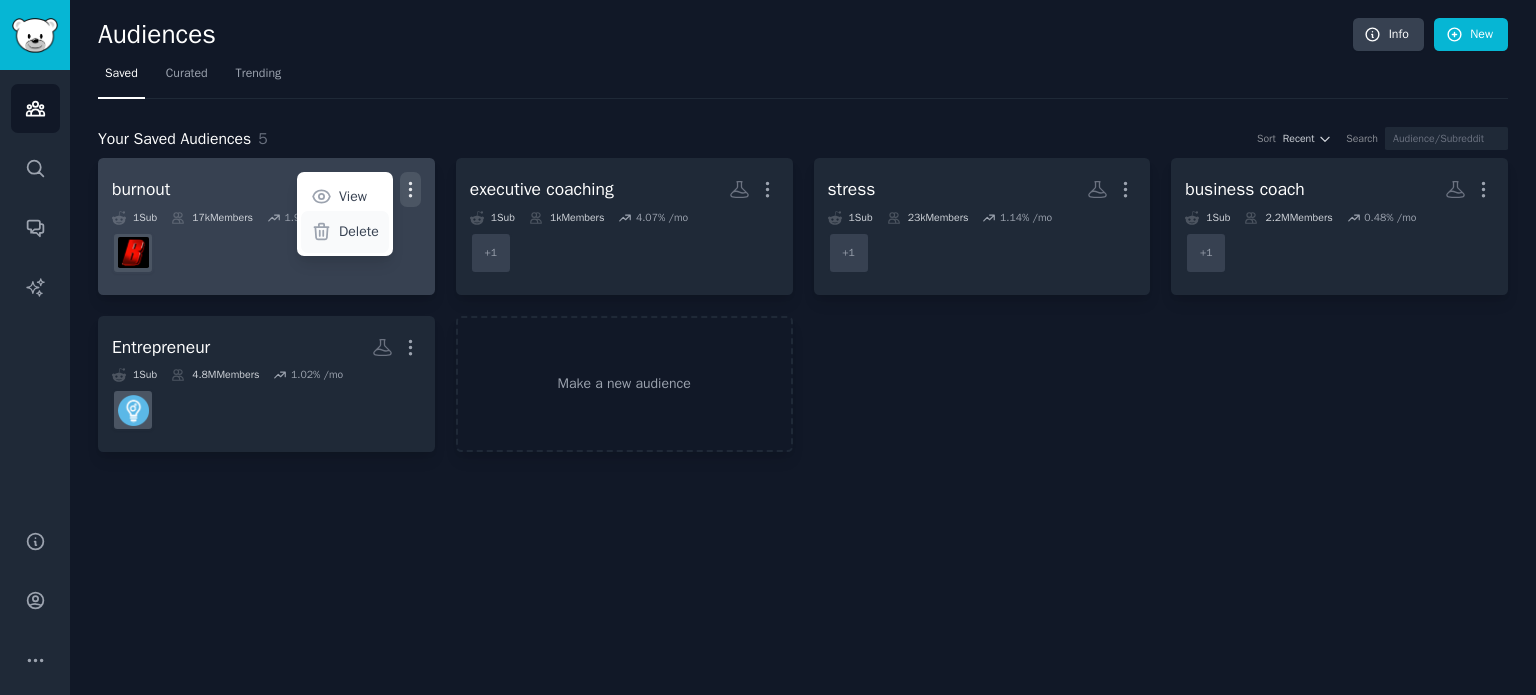 click on "Delete" at bounding box center [345, 232] 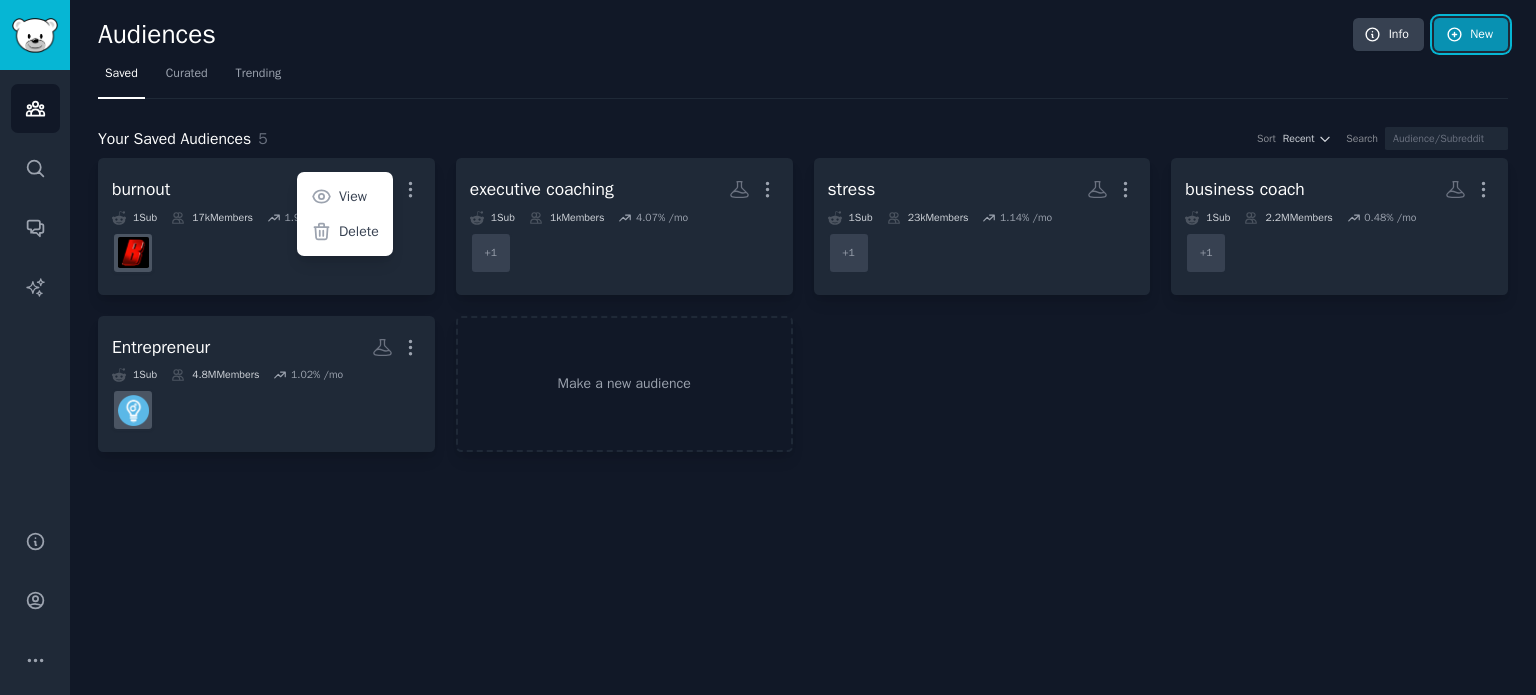 click on "New" at bounding box center (1471, 35) 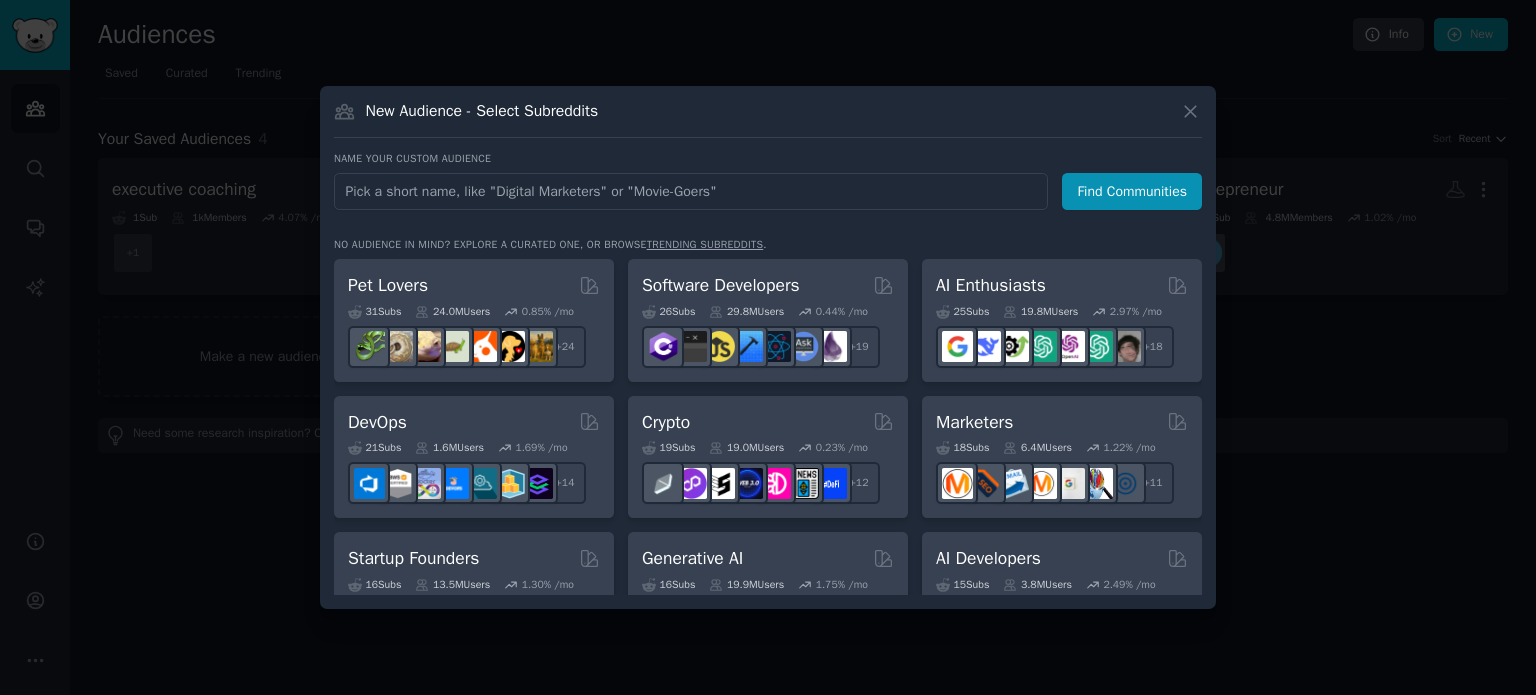 click at bounding box center [691, 191] 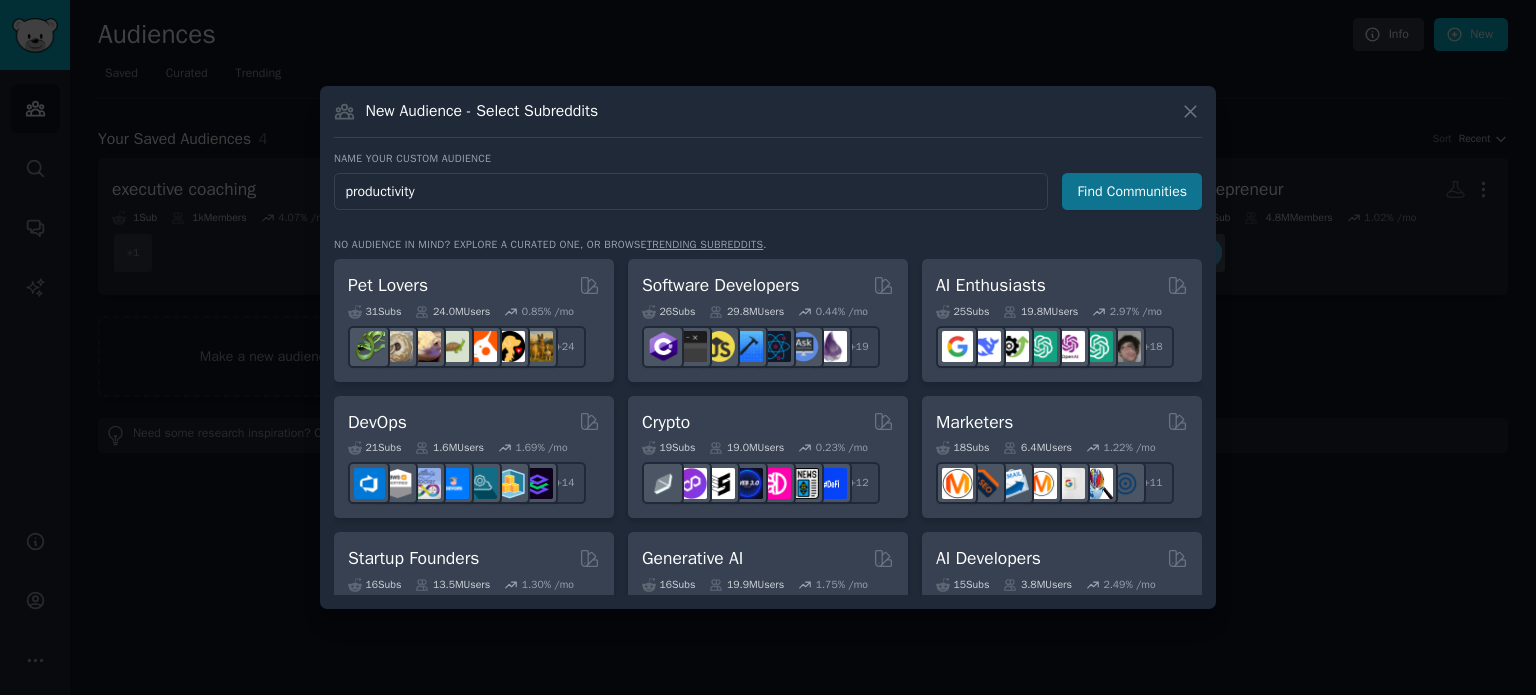 type on "productivity" 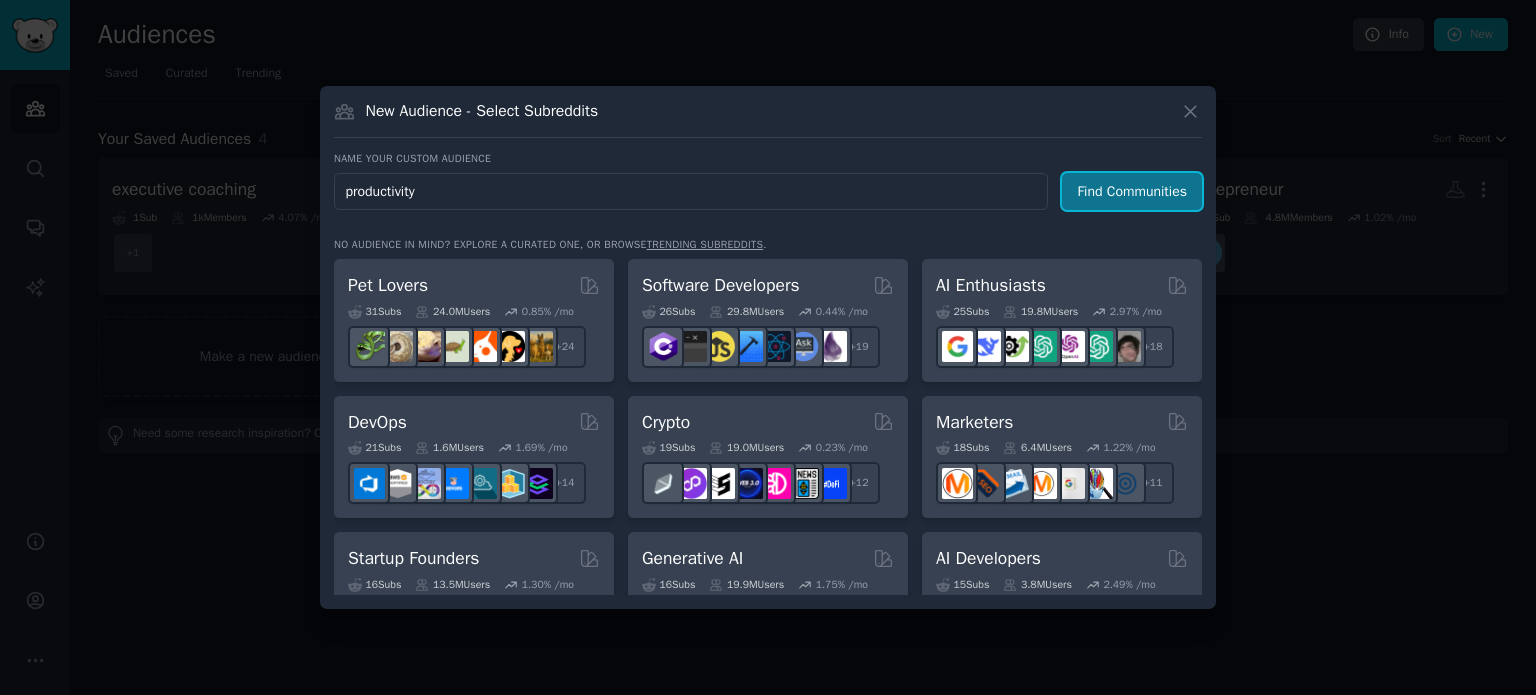 click on "Find Communities" at bounding box center [1132, 191] 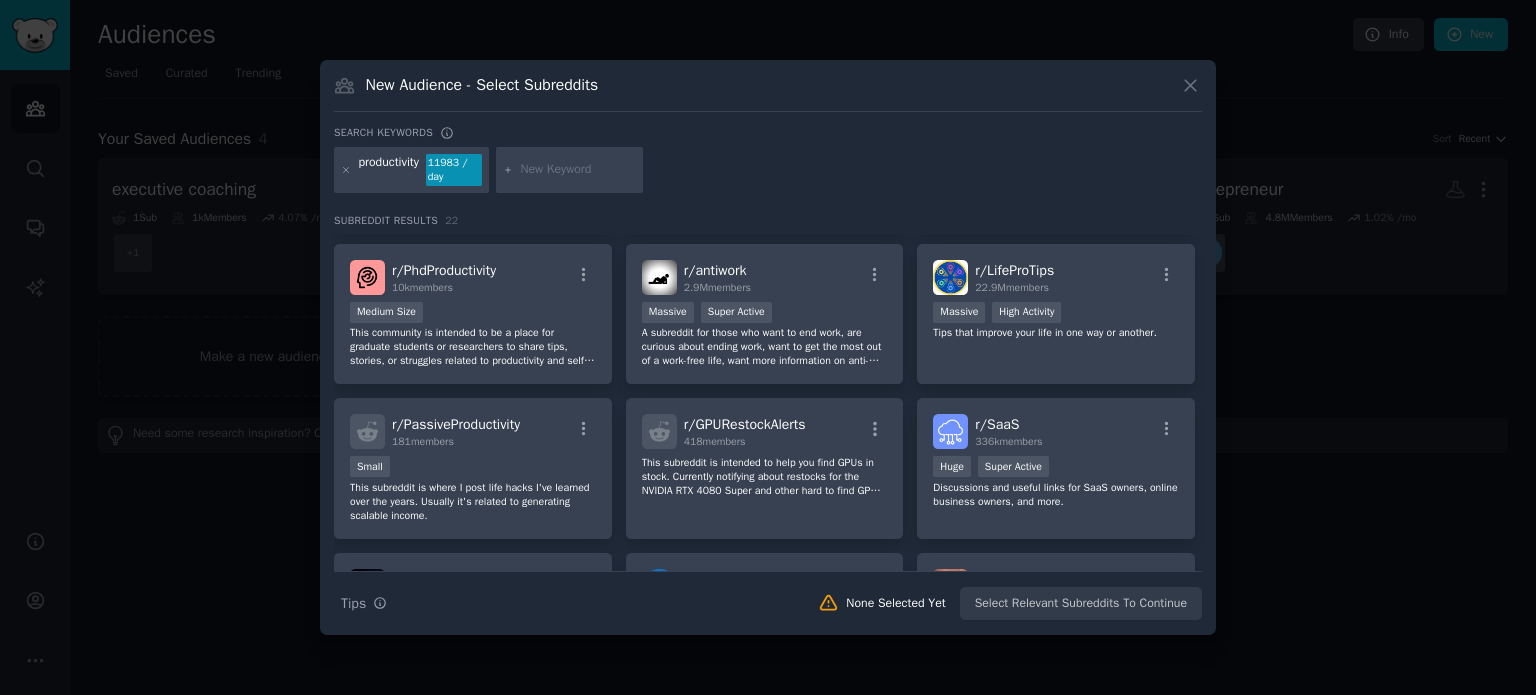 scroll, scrollTop: 0, scrollLeft: 0, axis: both 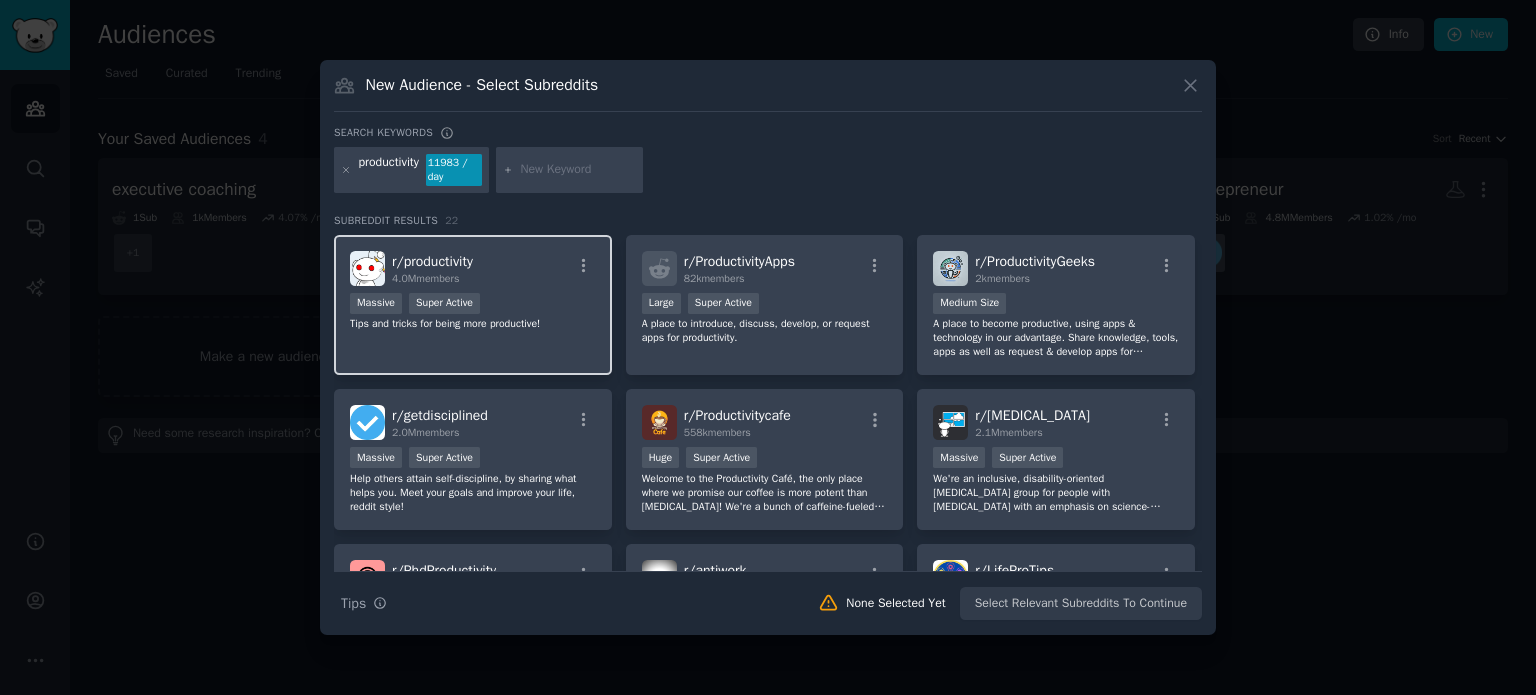 click on "Massive Super Active" at bounding box center [473, 305] 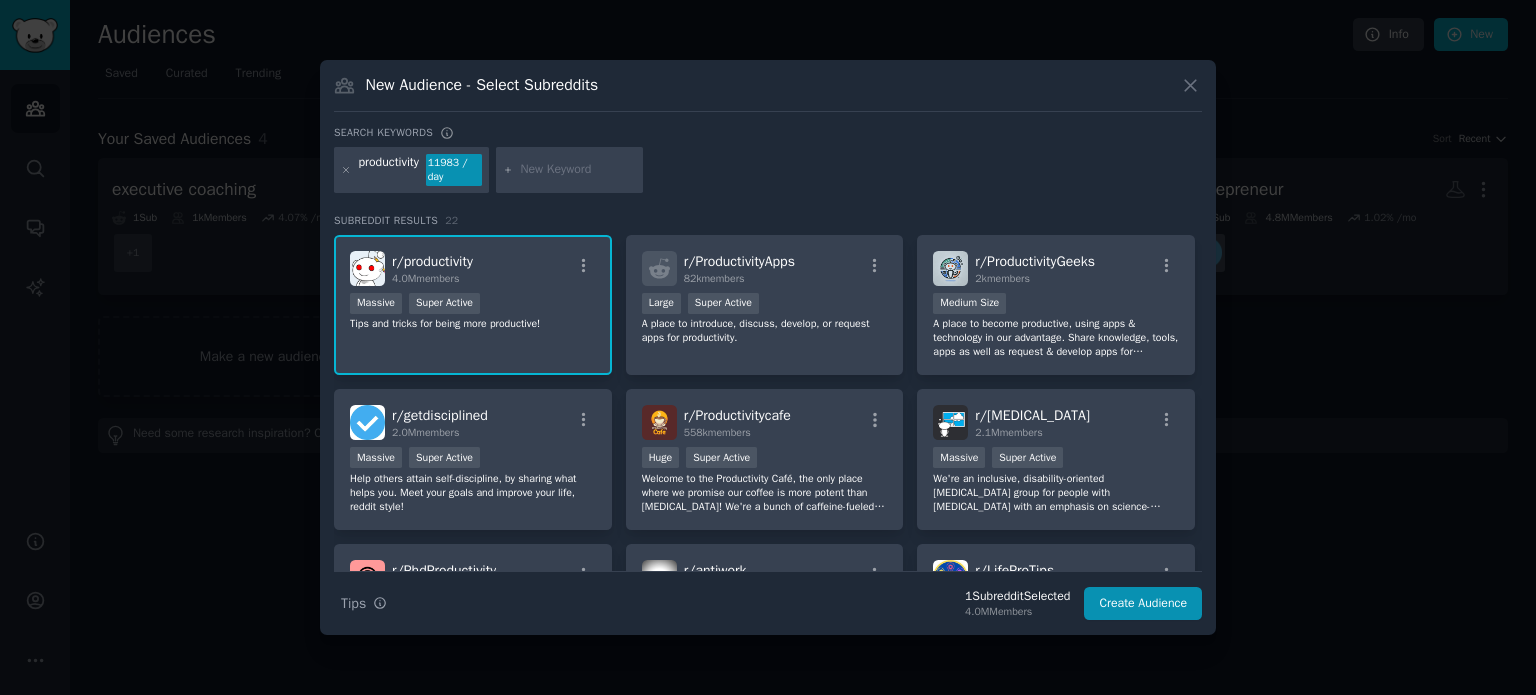 click at bounding box center [578, 170] 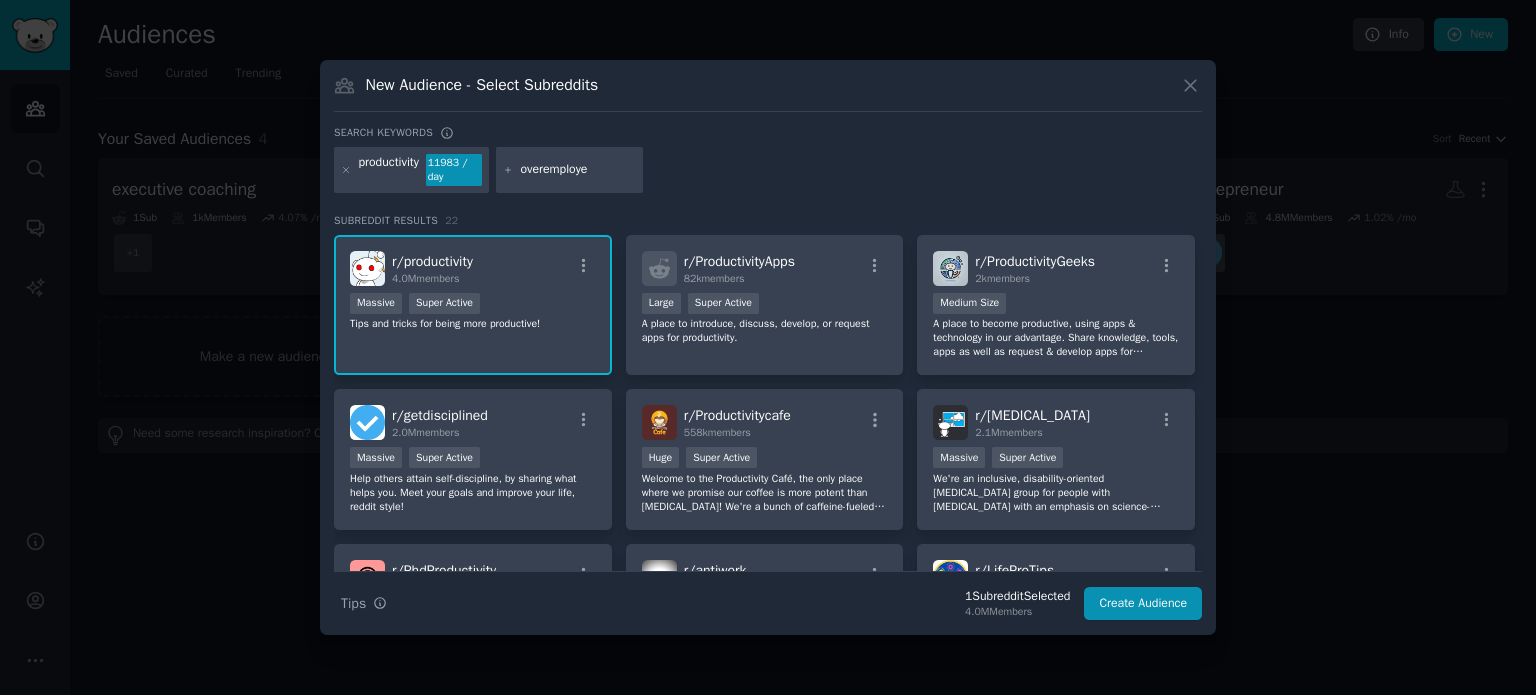 type on "overemployed" 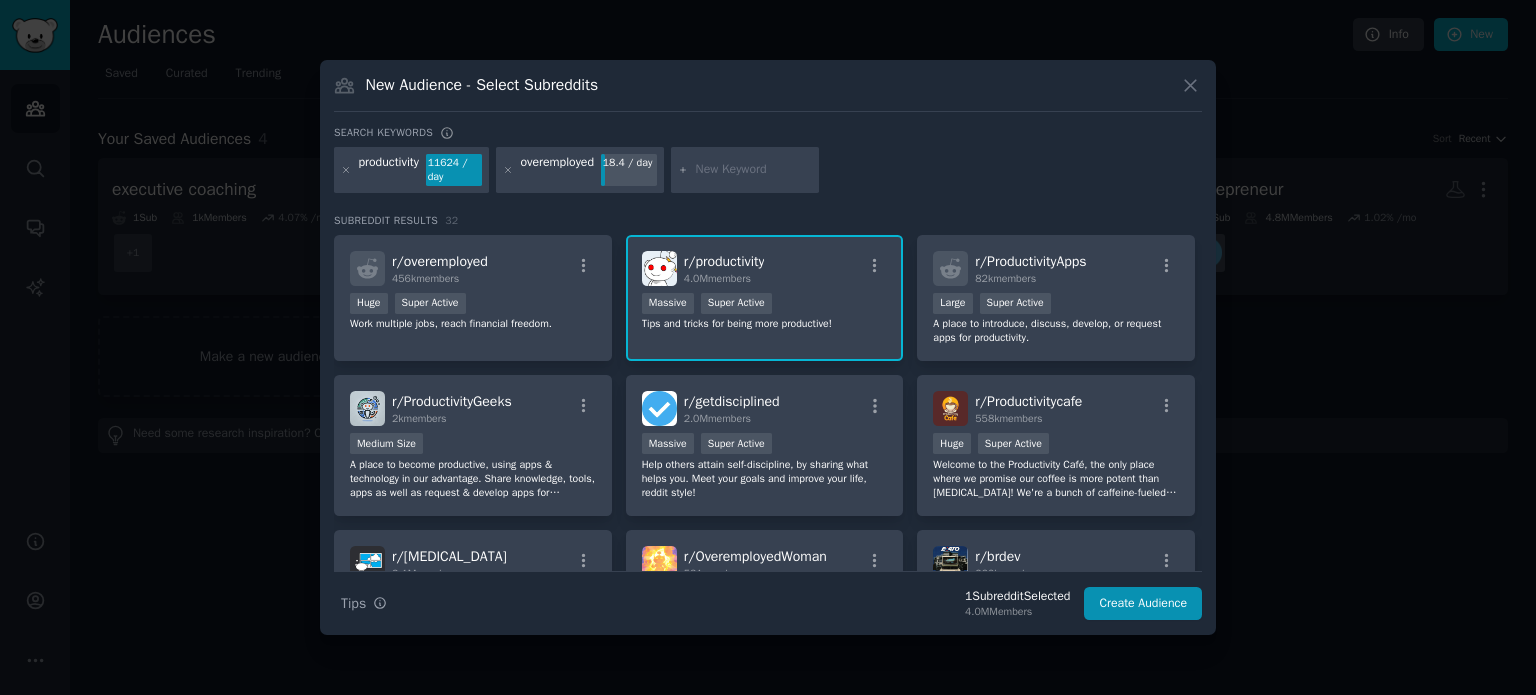 click on "overemployed" at bounding box center (557, 170) 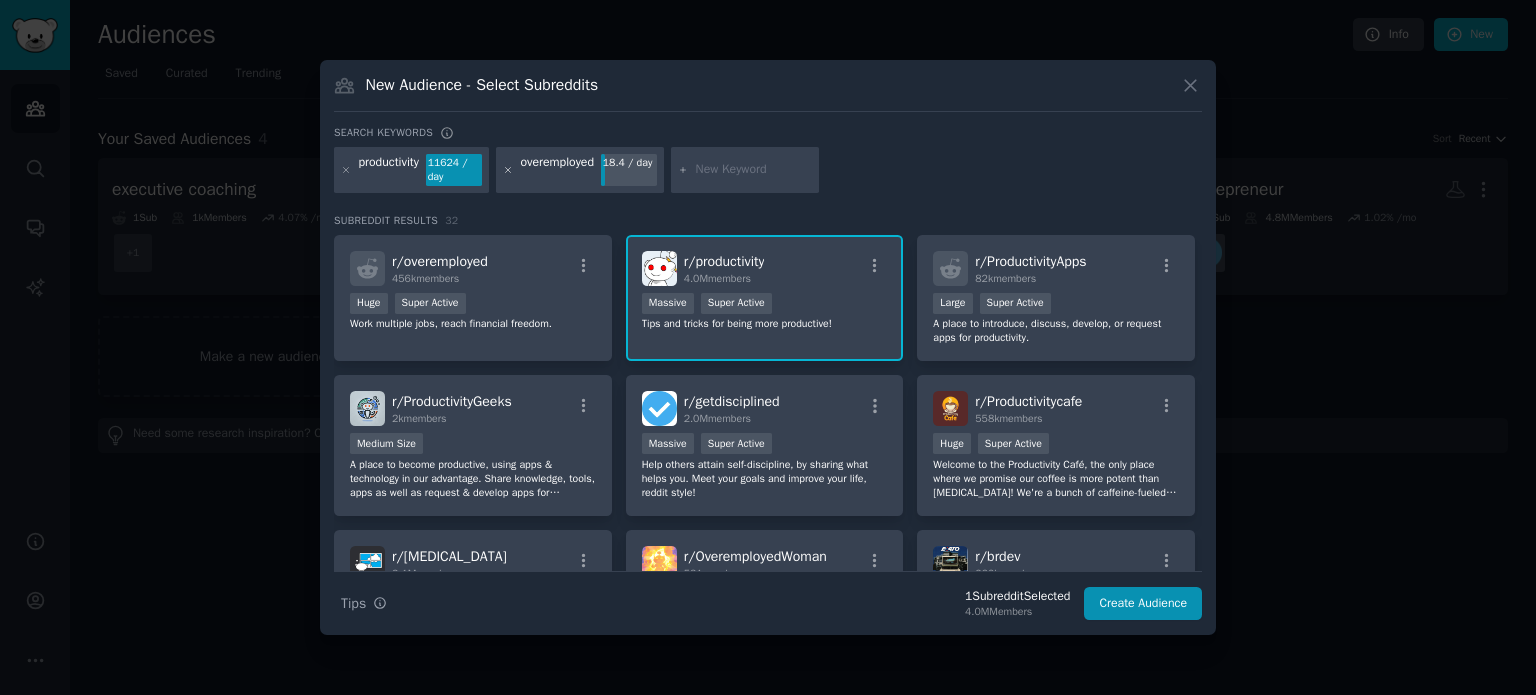 click 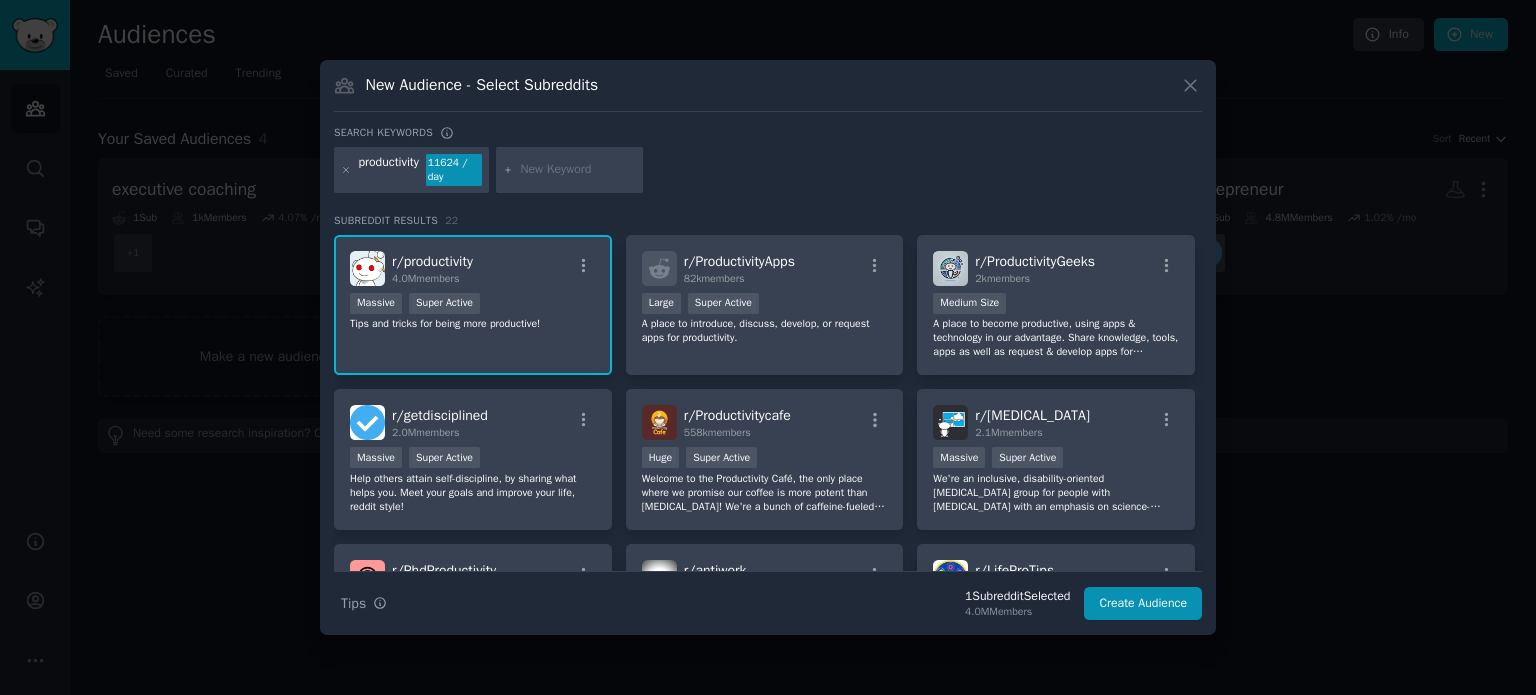 click at bounding box center [578, 170] 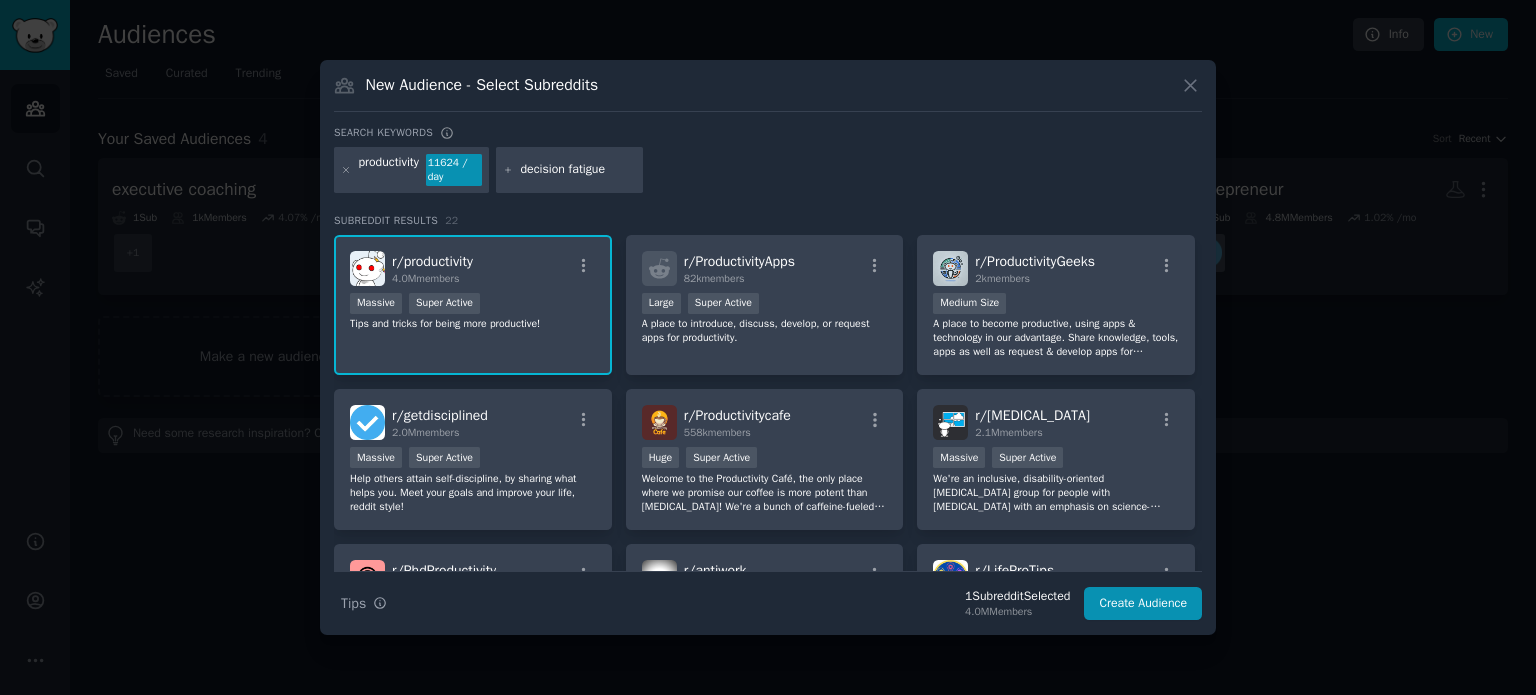 click on "decision fatigue" at bounding box center (578, 170) 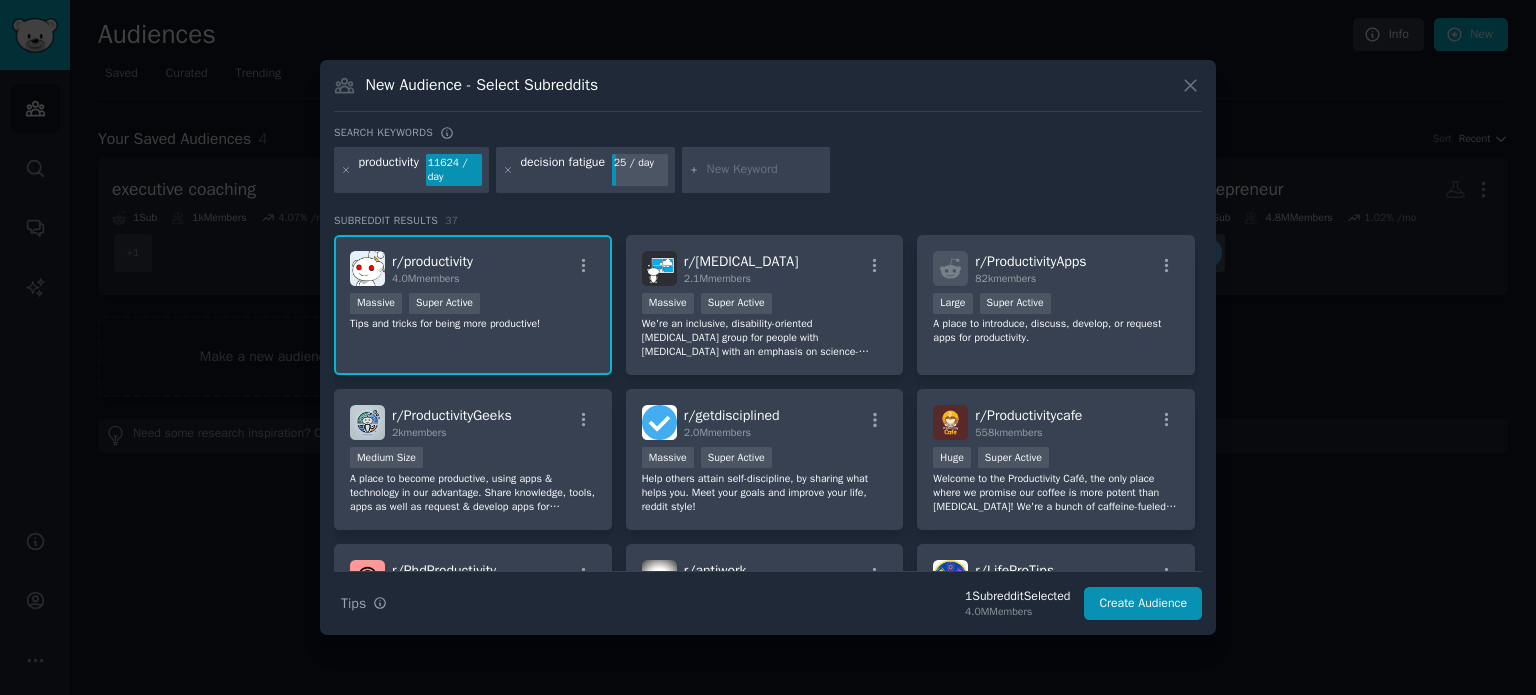 click at bounding box center [765, 170] 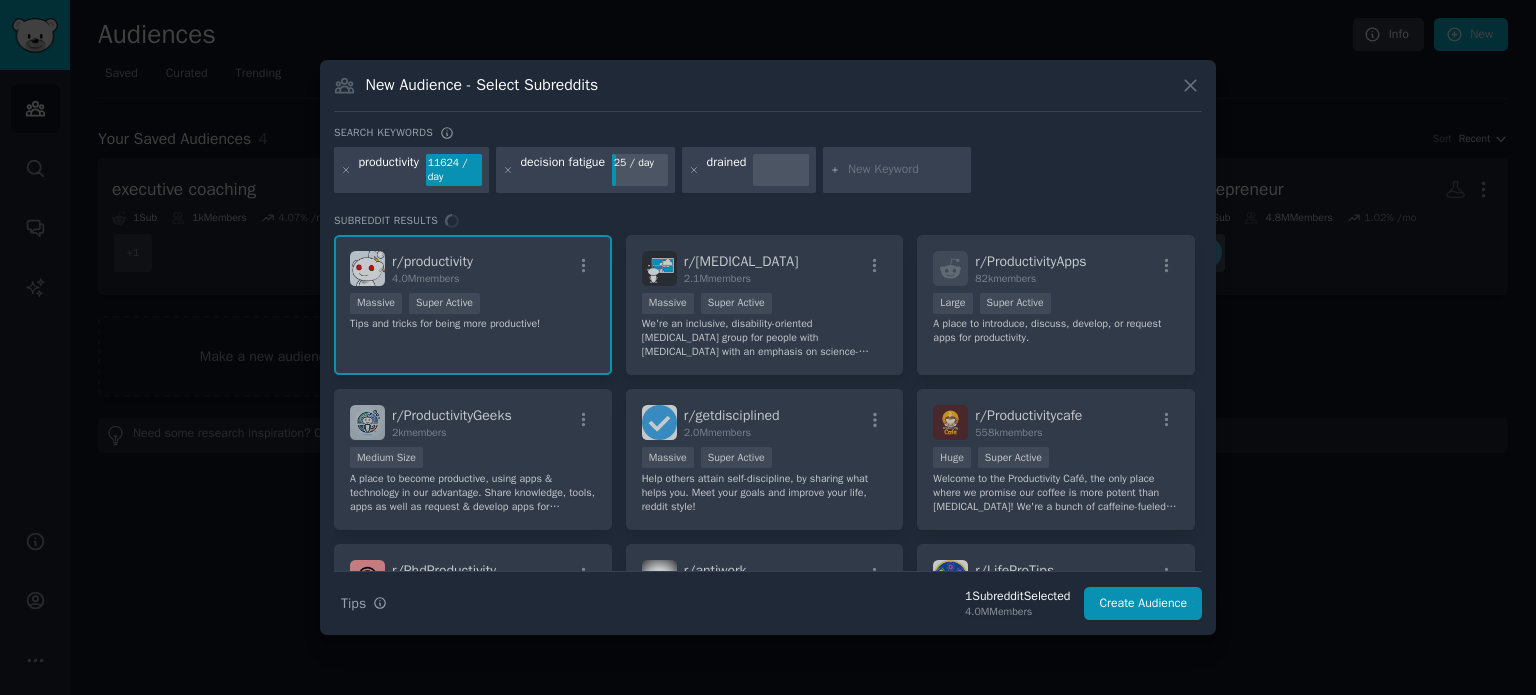 click on "decision fatigue" at bounding box center [562, 170] 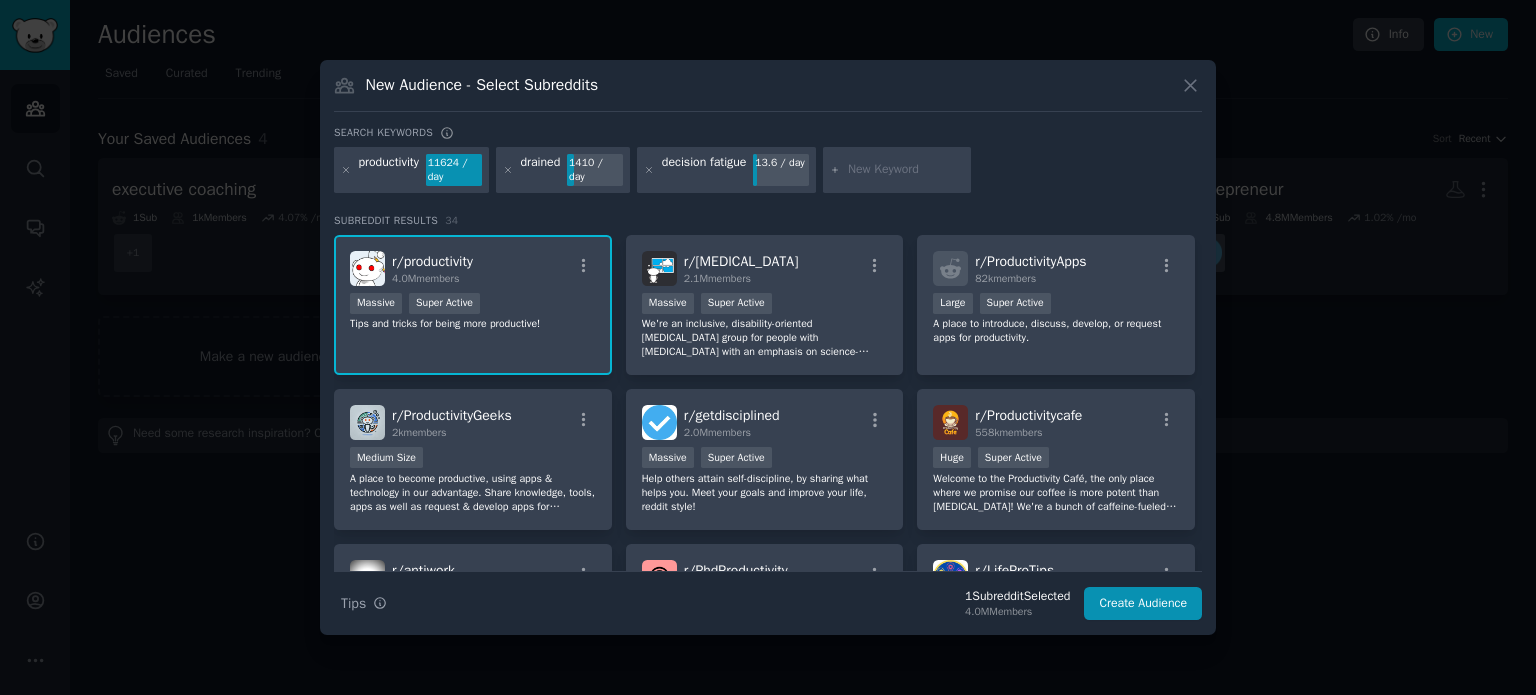 click at bounding box center (897, 170) 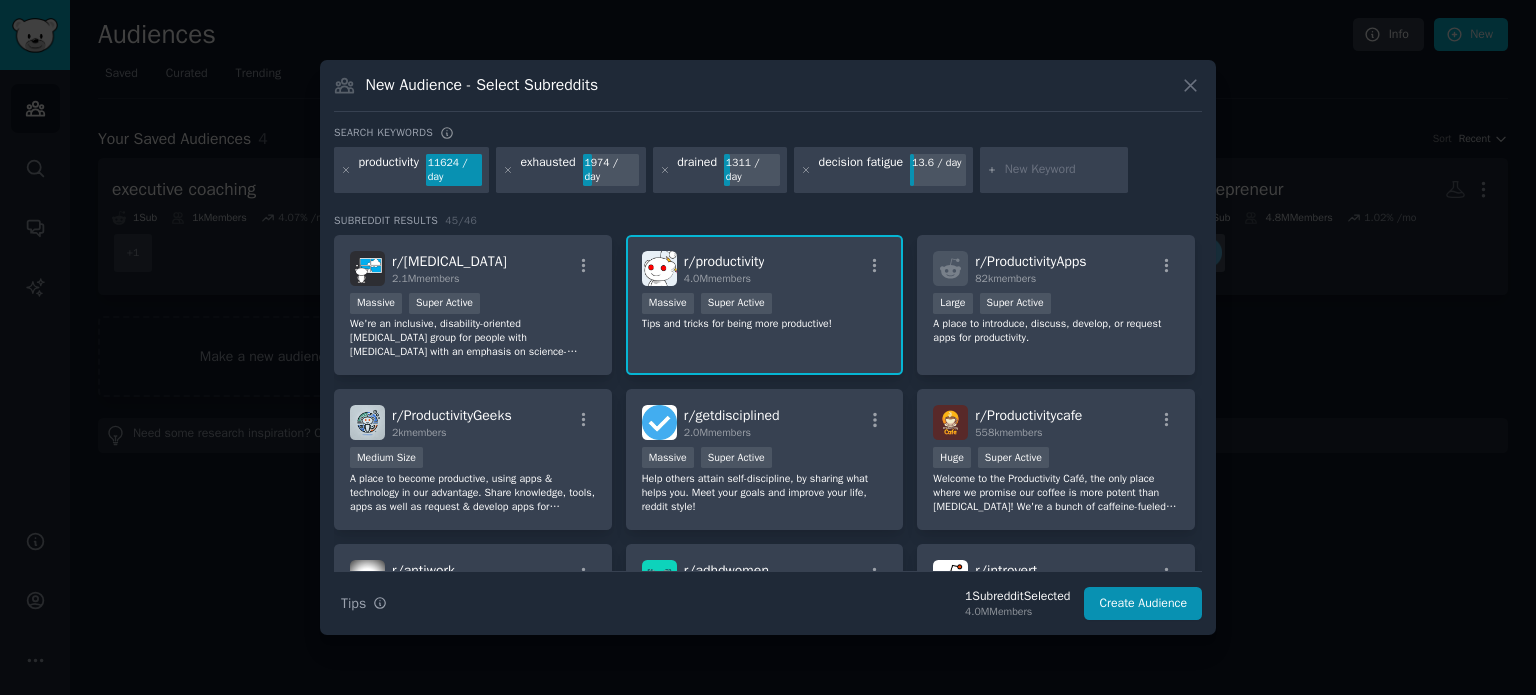 click at bounding box center [1063, 170] 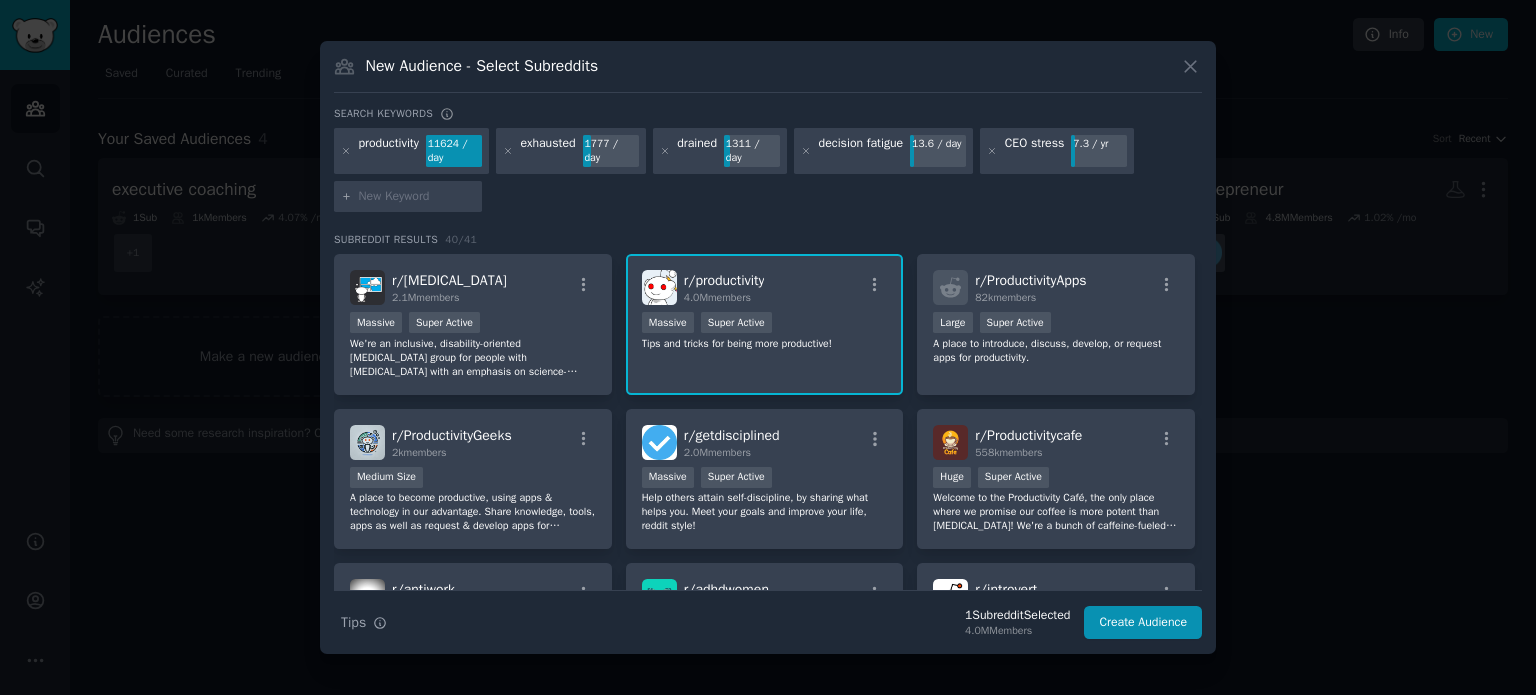 click at bounding box center [417, 197] 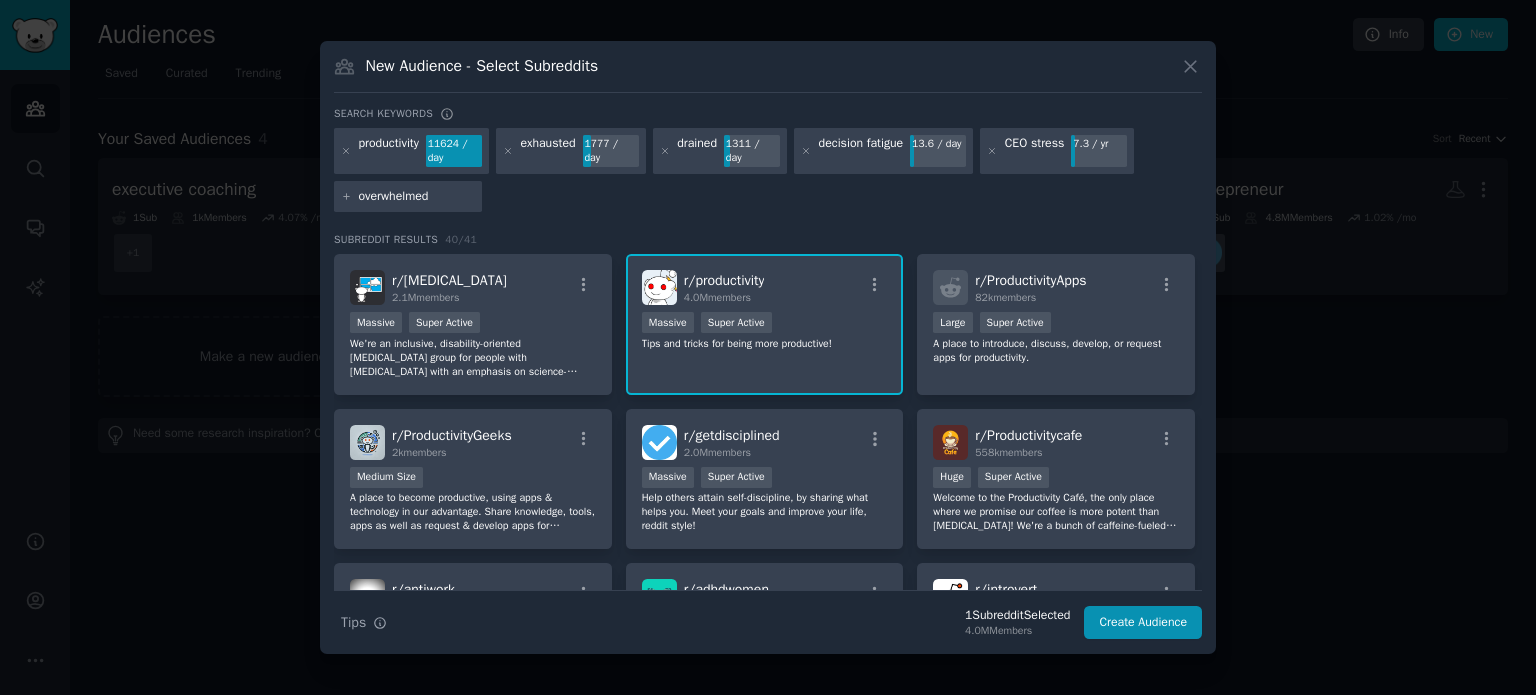 type 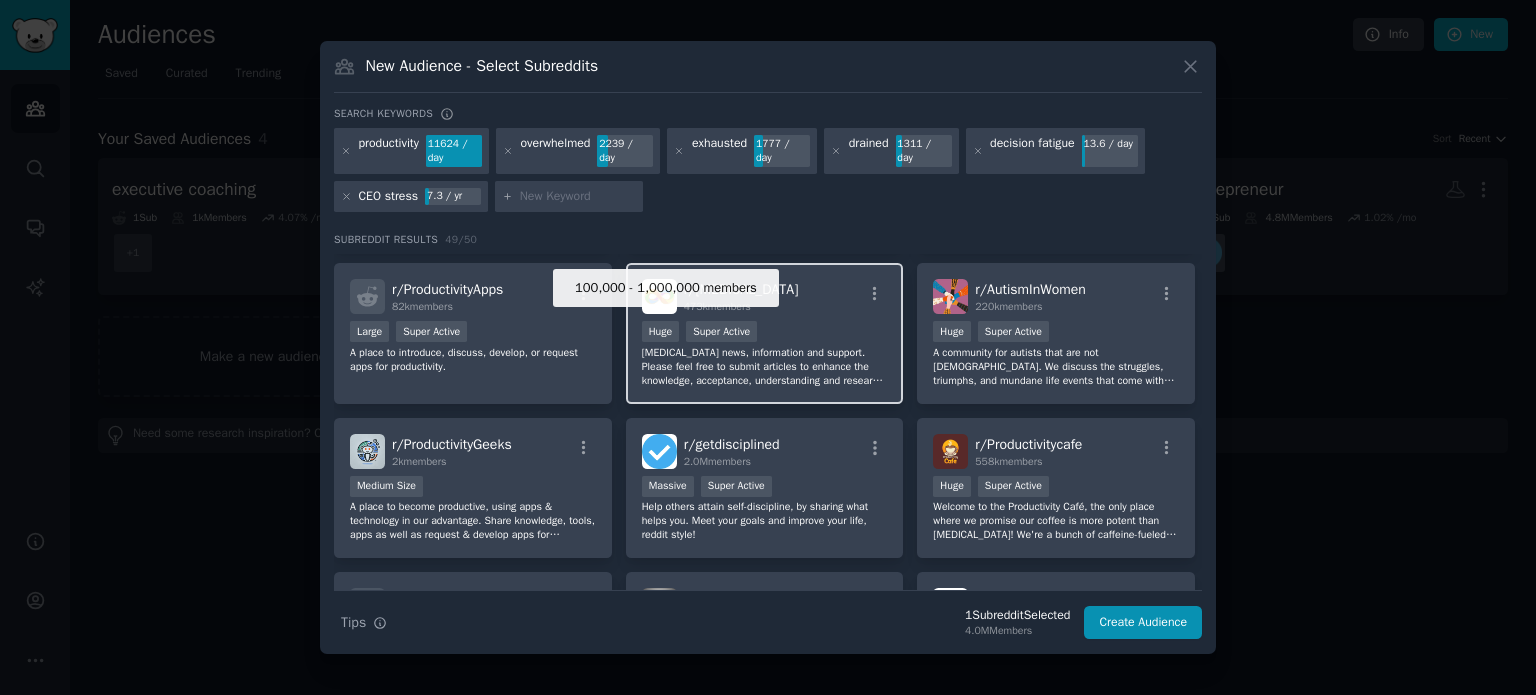 scroll, scrollTop: 0, scrollLeft: 0, axis: both 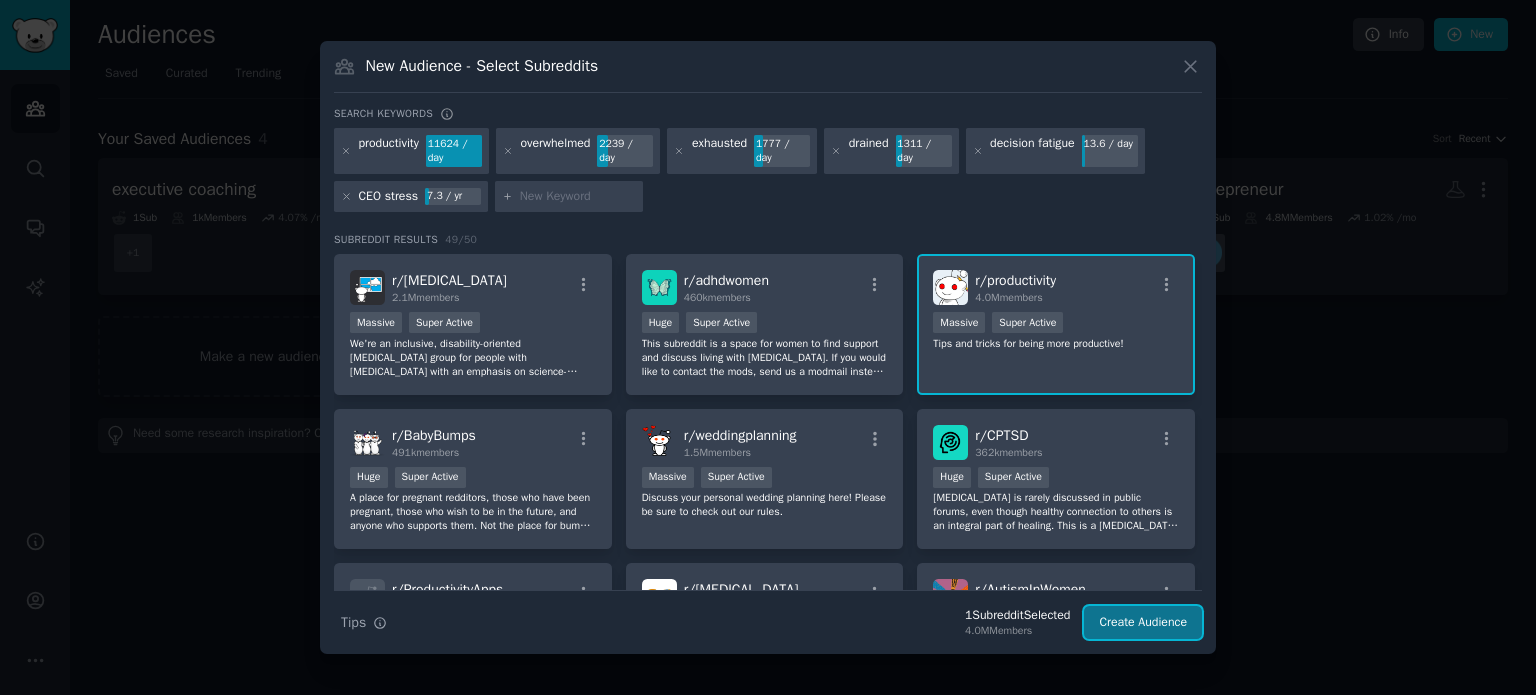 click on "Create Audience" at bounding box center [1143, 623] 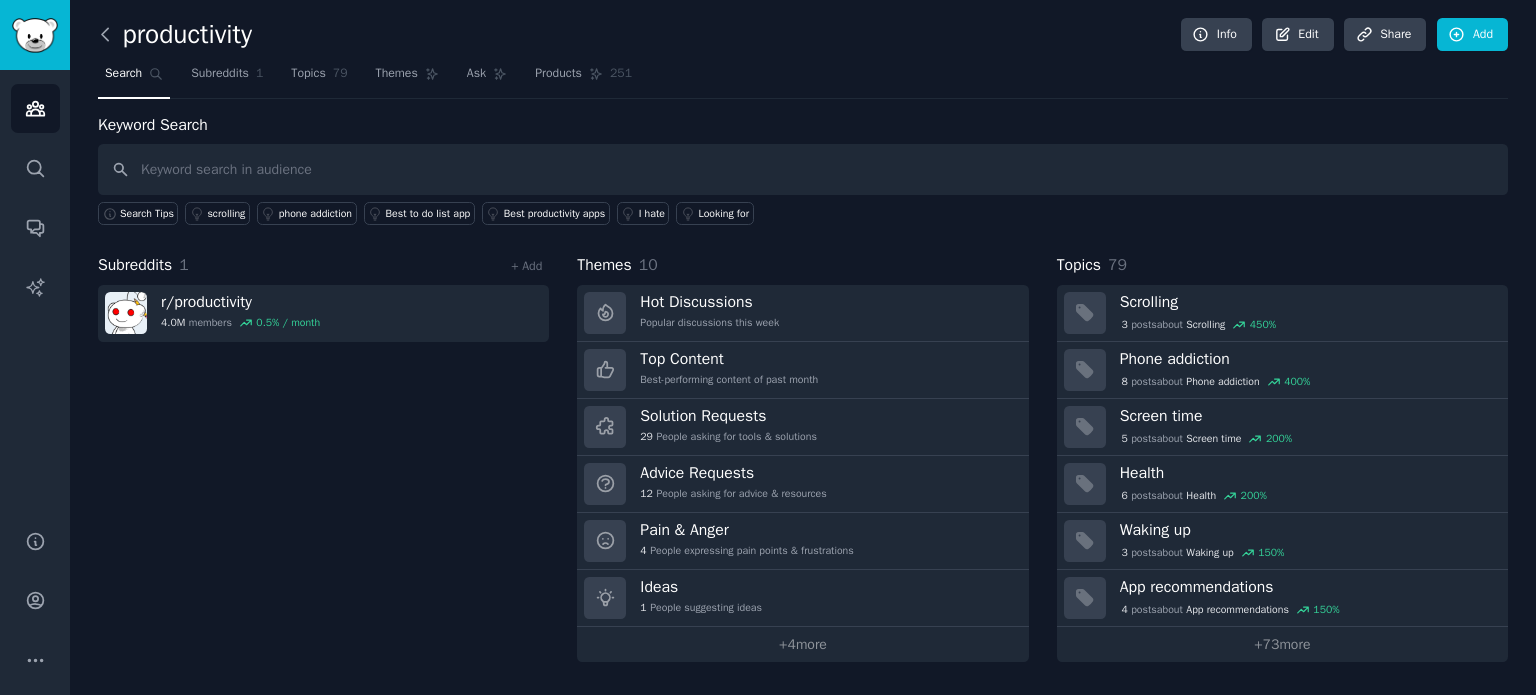 click 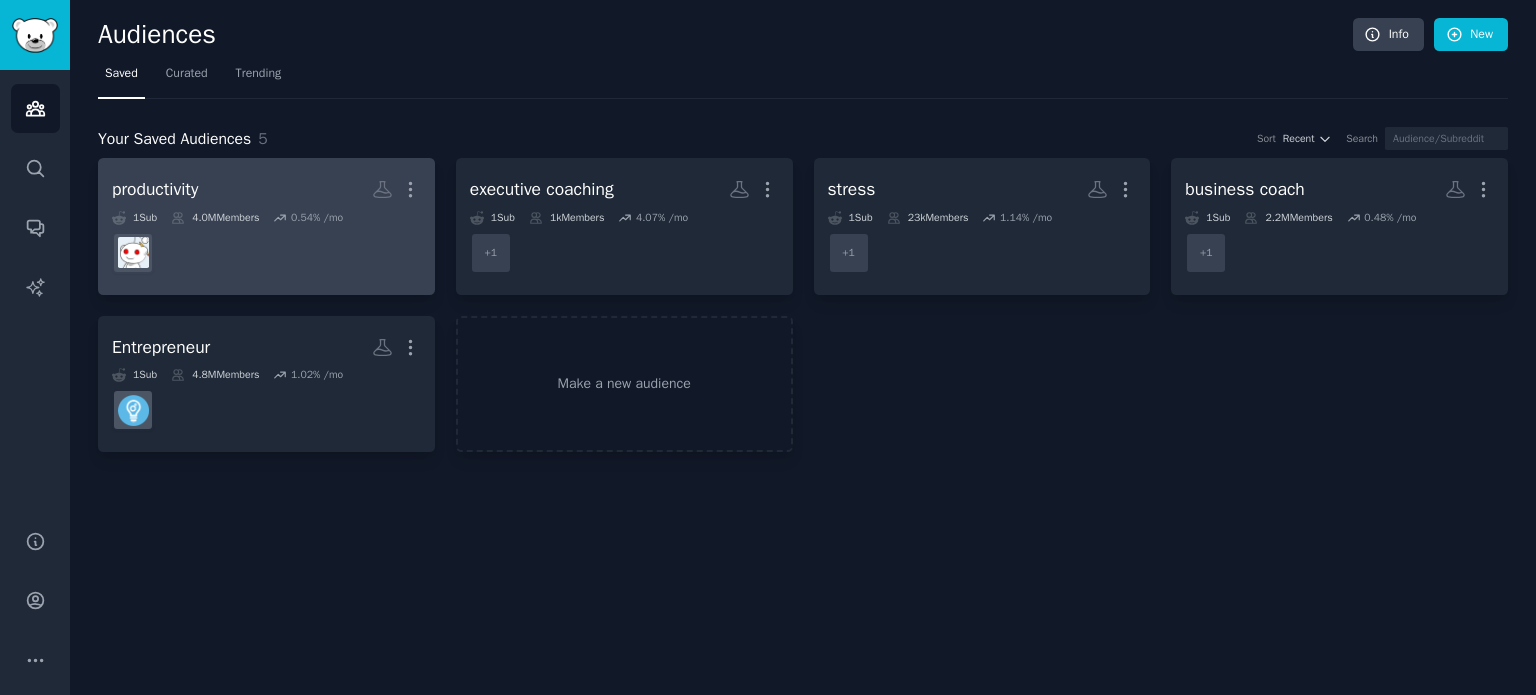 click at bounding box center [266, 253] 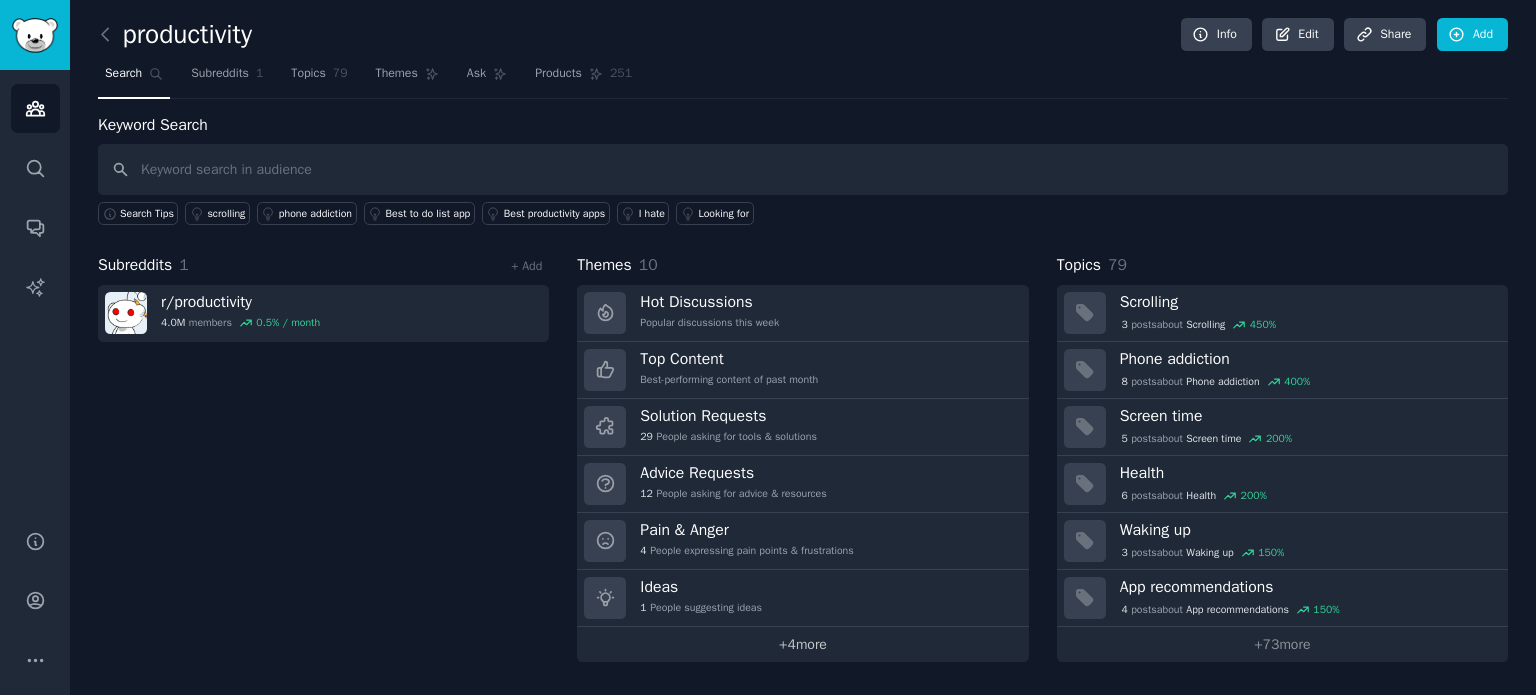 click on "+  4  more" at bounding box center [802, 644] 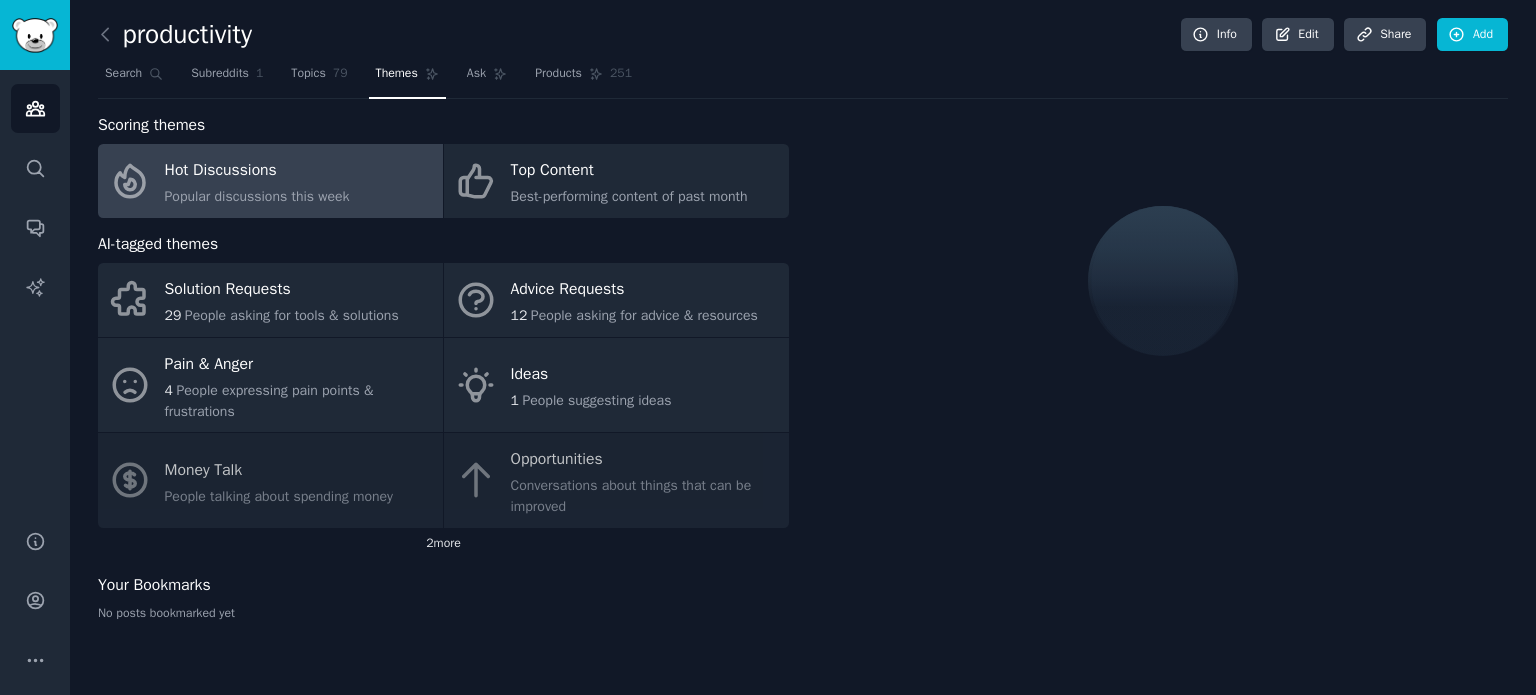 click on "2  more" 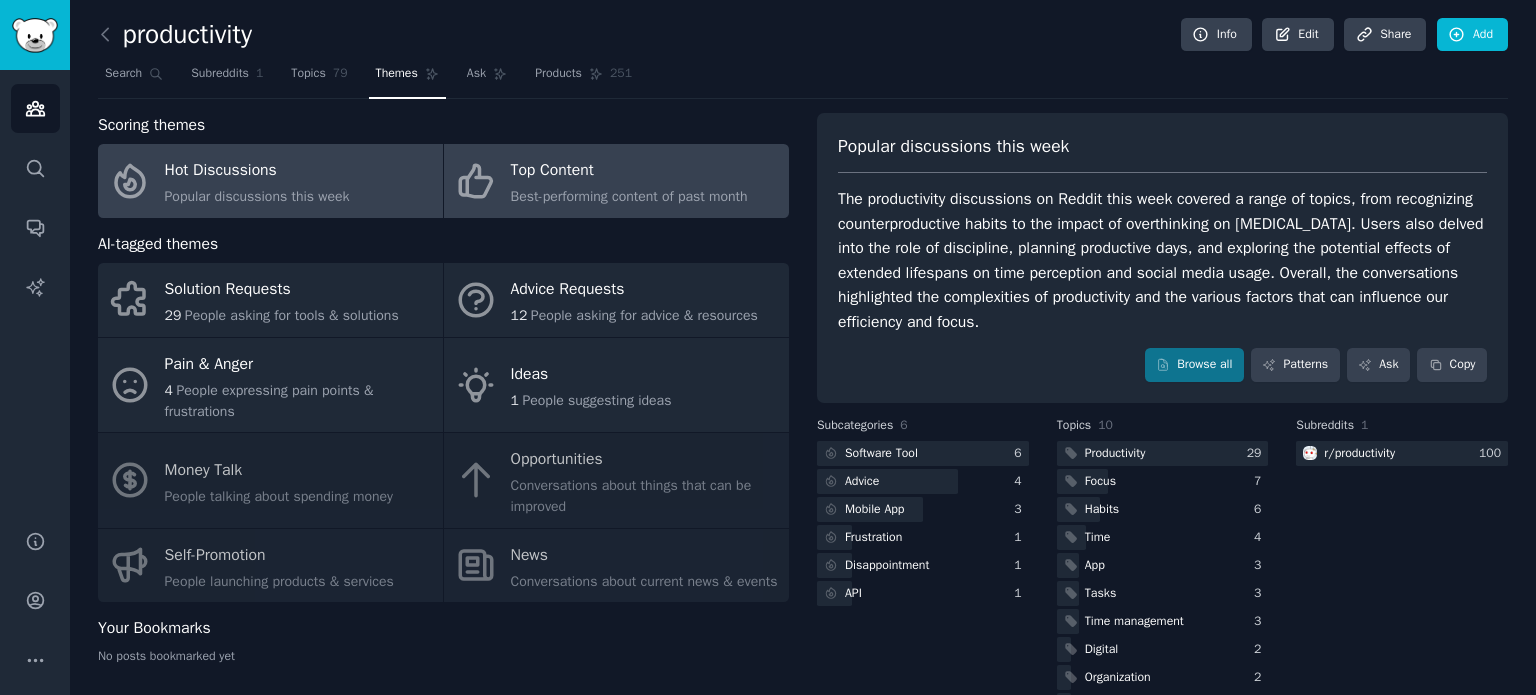 click on "Top Content" at bounding box center (629, 171) 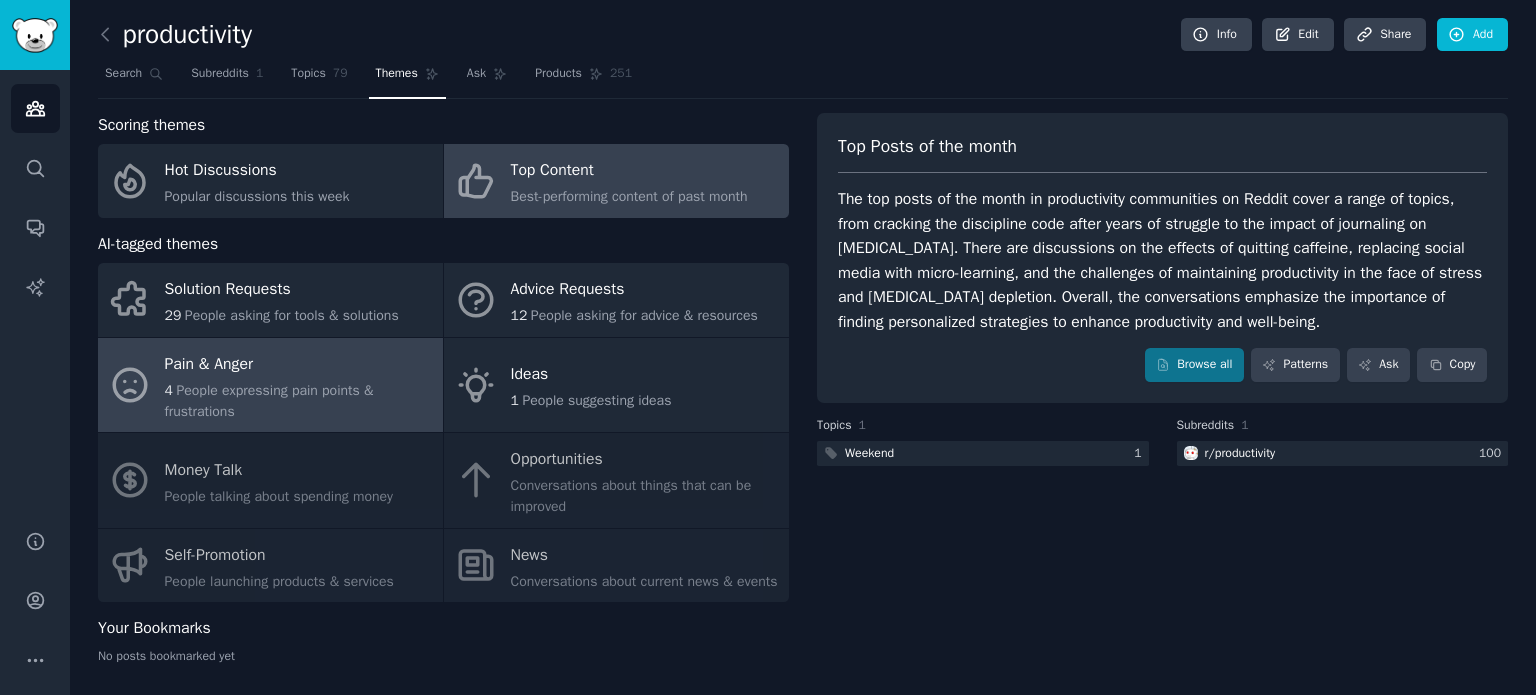 click on "People expressing pain points & frustrations" at bounding box center (269, 401) 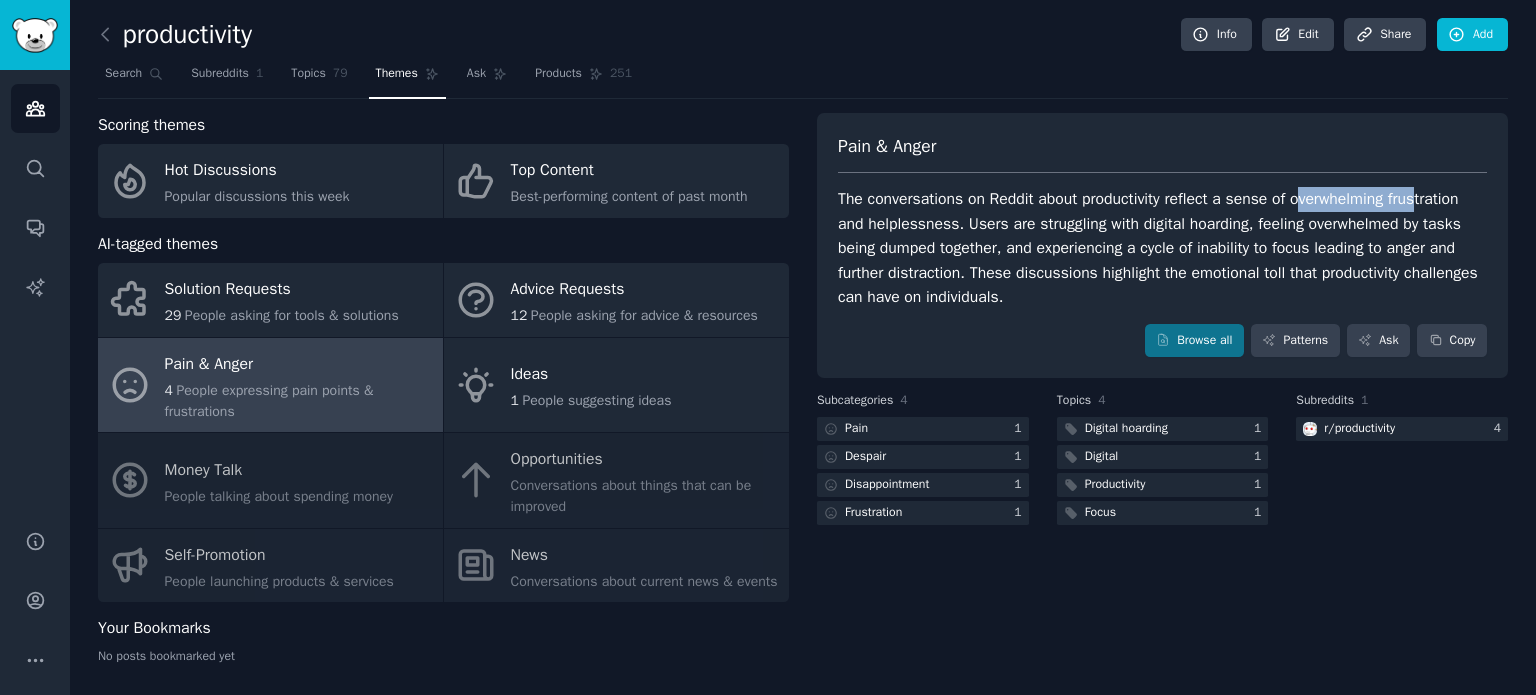drag, startPoint x: 1295, startPoint y: 199, endPoint x: 1418, endPoint y: 203, distance: 123.065025 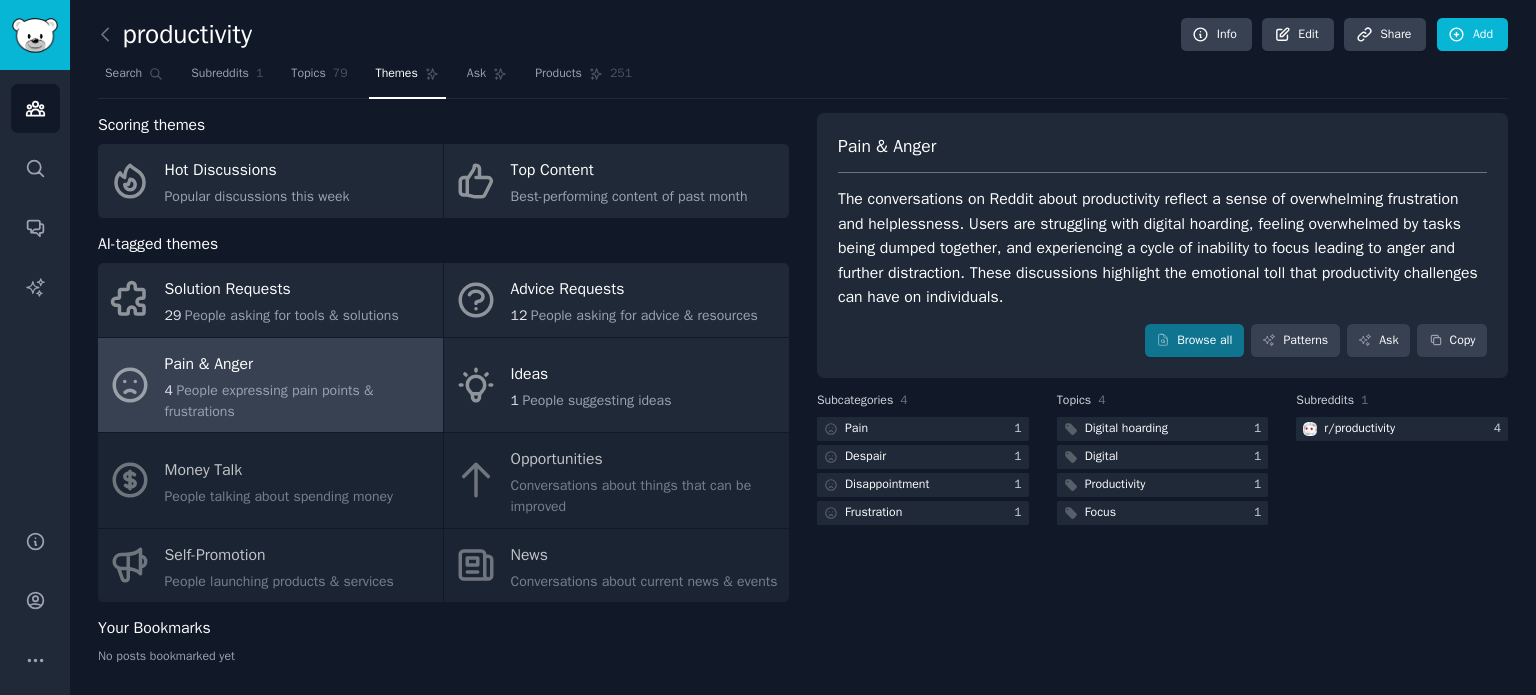 click on "The conversations on Reddit about productivity reflect a sense of overwhelming frustration and helplessness. Users are struggling with digital hoarding, feeling overwhelmed by tasks being dumped together, and experiencing a cycle of inability to focus leading to anger and further distraction. These discussions highlight the emotional toll that productivity challenges can have on individuals." at bounding box center [1162, 248] 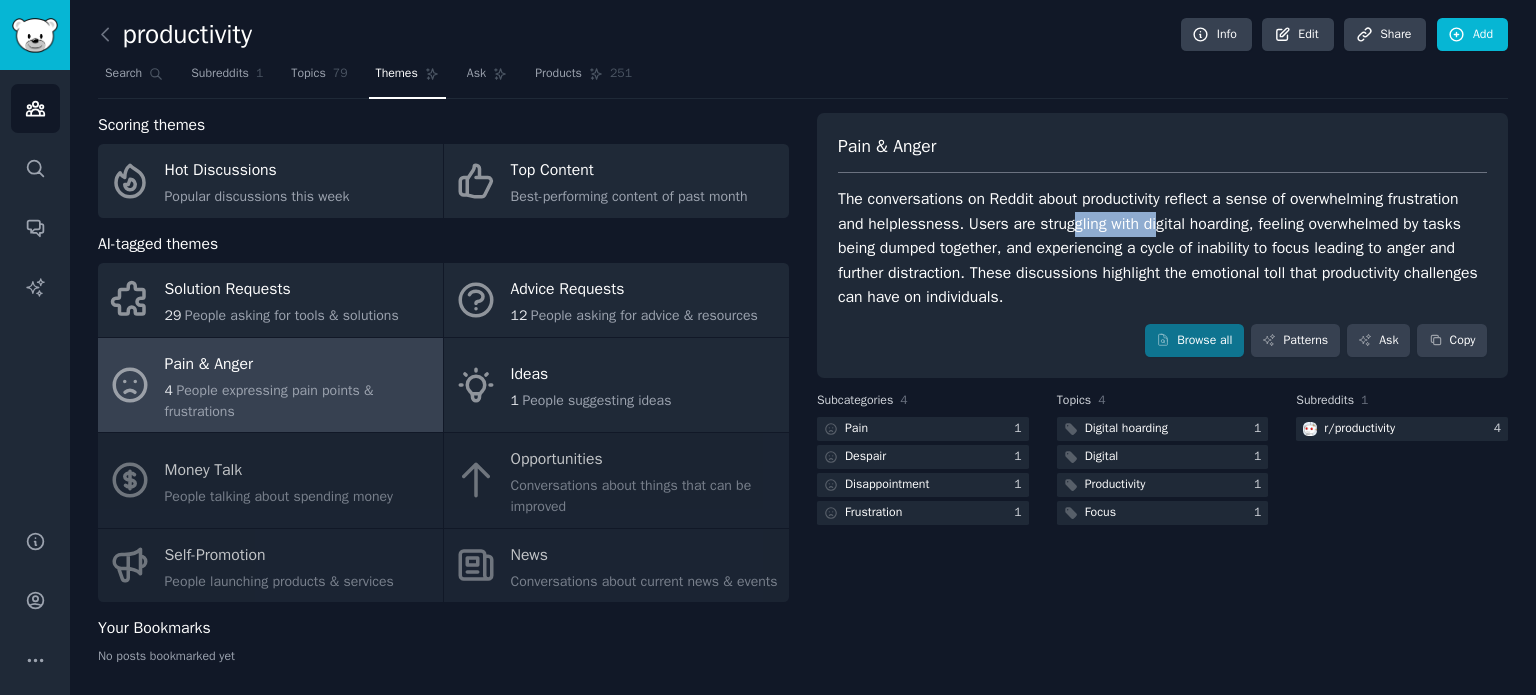 drag, startPoint x: 1095, startPoint y: 224, endPoint x: 1149, endPoint y: 227, distance: 54.08327 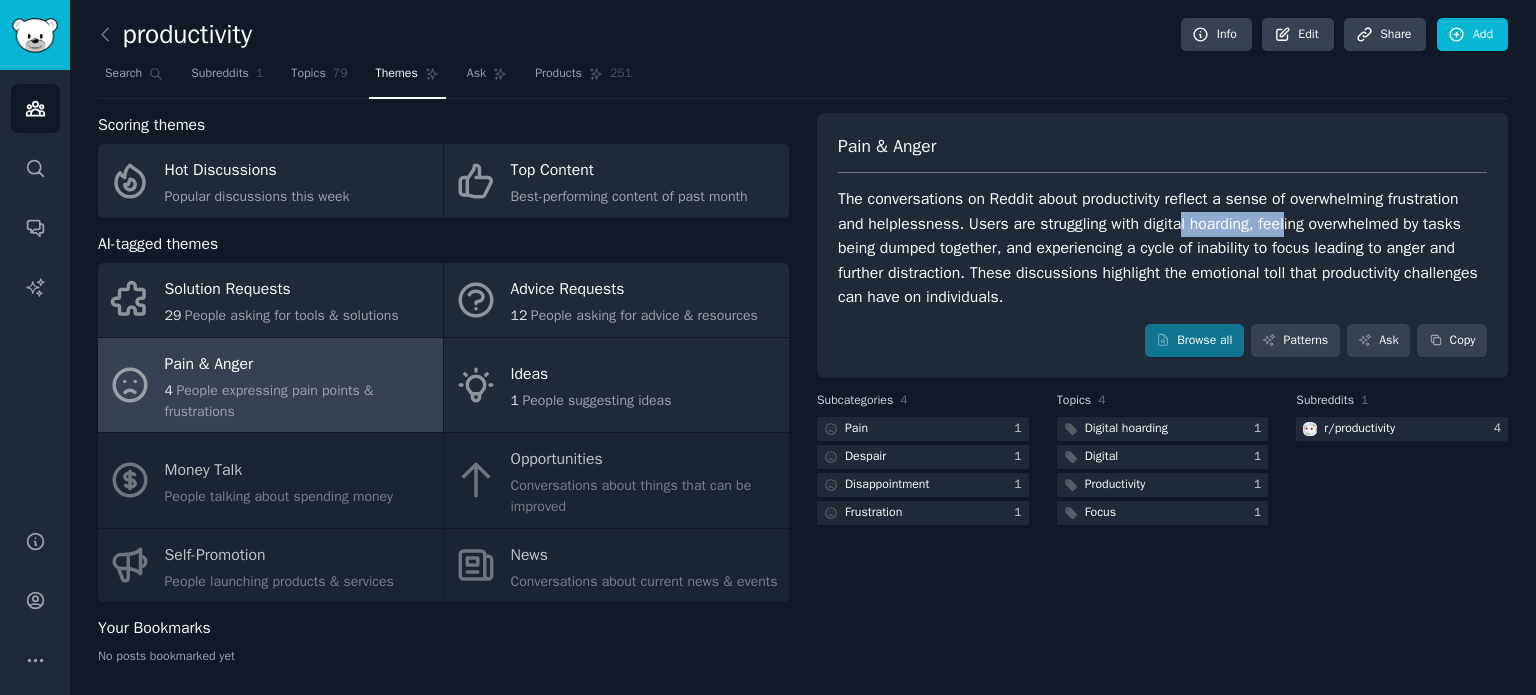drag, startPoint x: 1178, startPoint y: 223, endPoint x: 1281, endPoint y: 227, distance: 103.077644 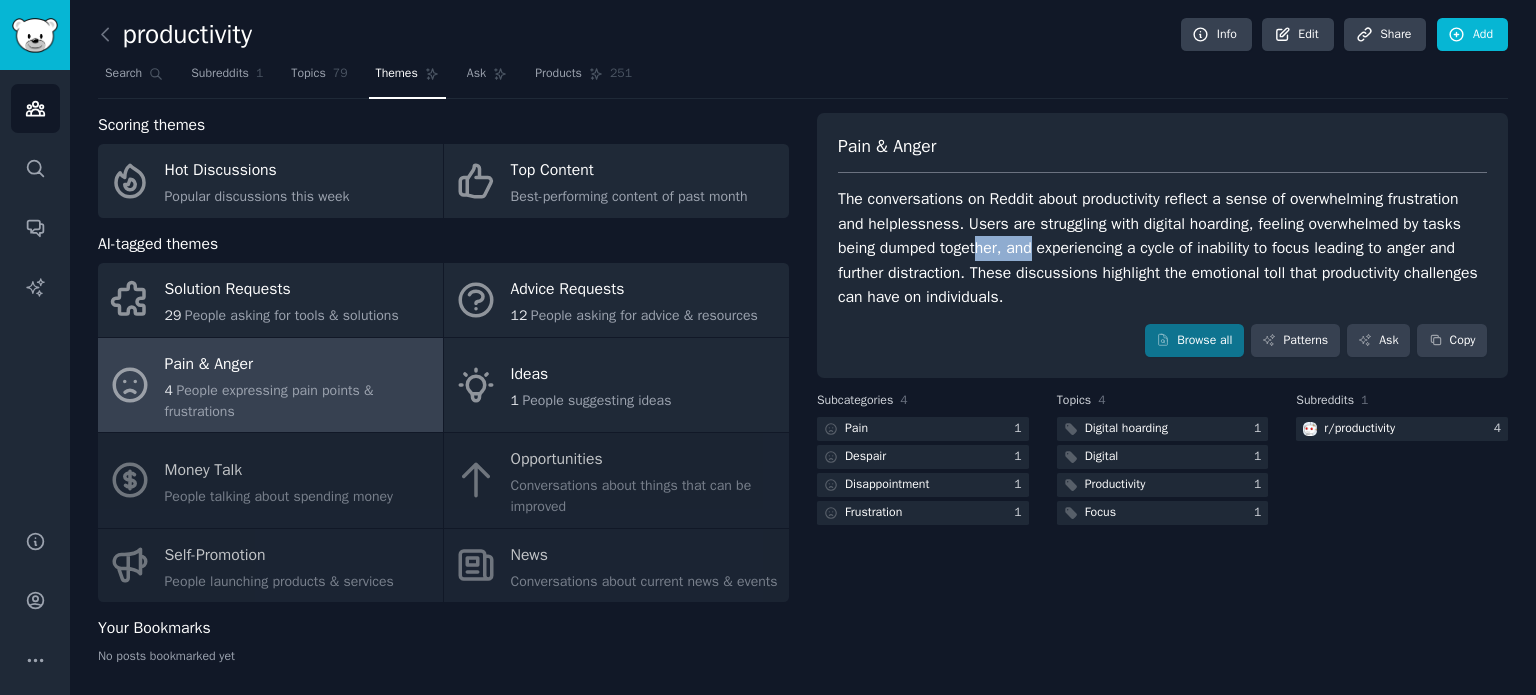 drag, startPoint x: 982, startPoint y: 247, endPoint x: 1035, endPoint y: 243, distance: 53.15073 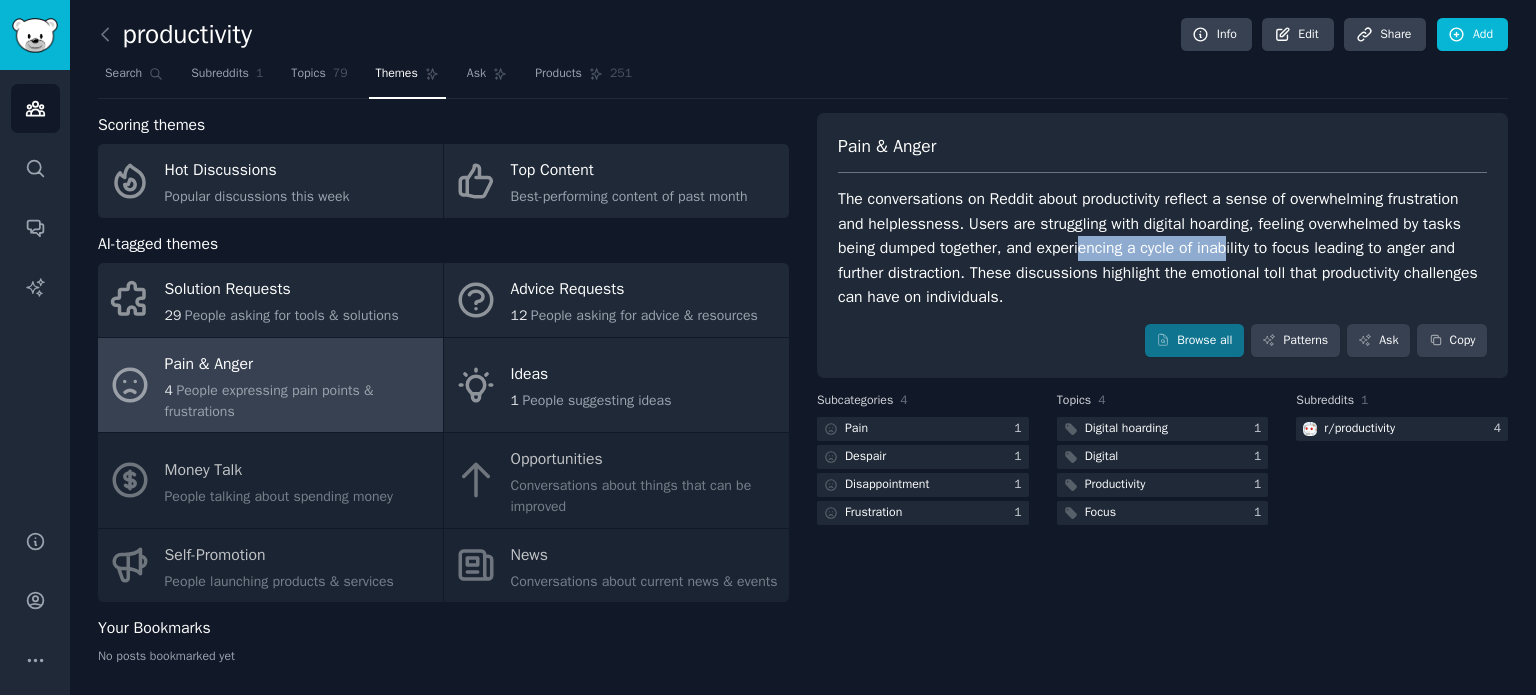 drag, startPoint x: 1102, startPoint y: 243, endPoint x: 1217, endPoint y: 259, distance: 116.10771 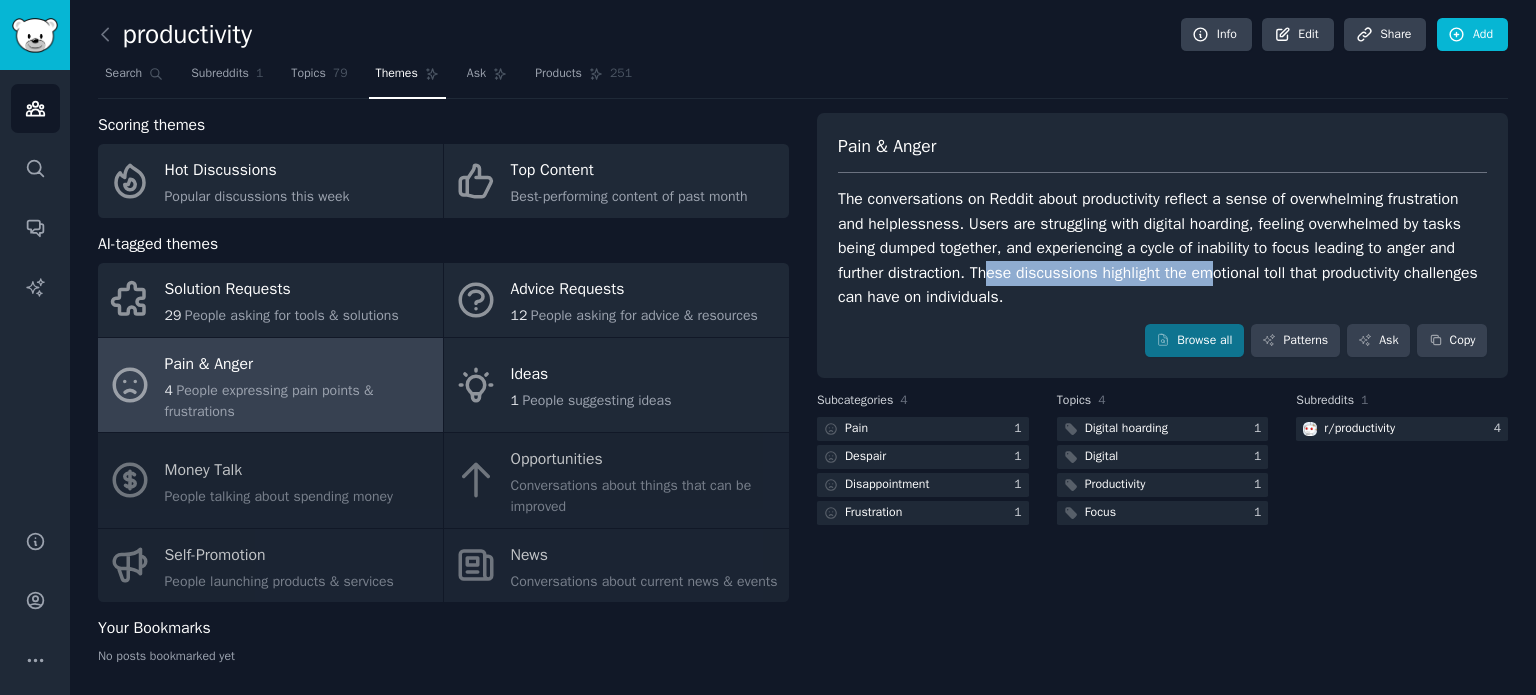 drag, startPoint x: 986, startPoint y: 270, endPoint x: 1211, endPoint y: 273, distance: 225.02 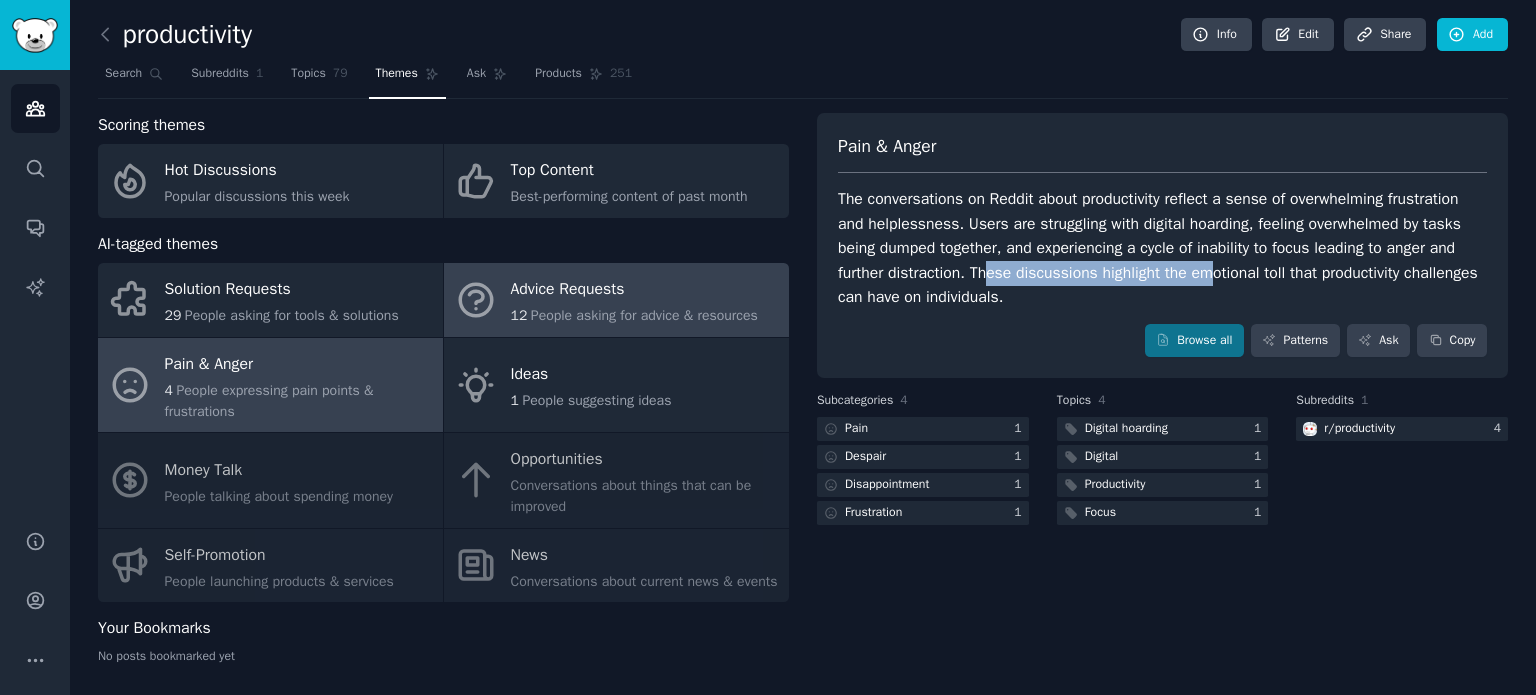 click on "Advice Requests" at bounding box center (634, 290) 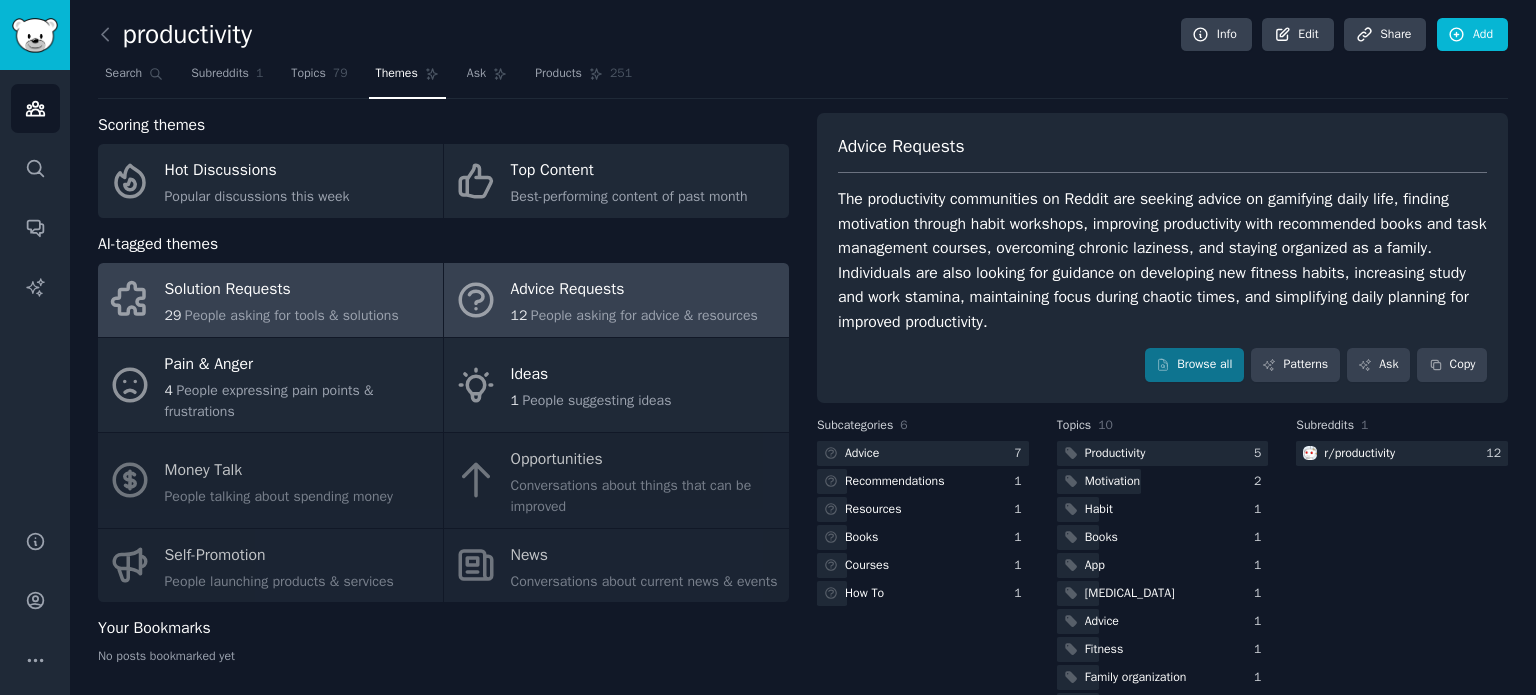 click on "People asking for tools & solutions" at bounding box center [292, 315] 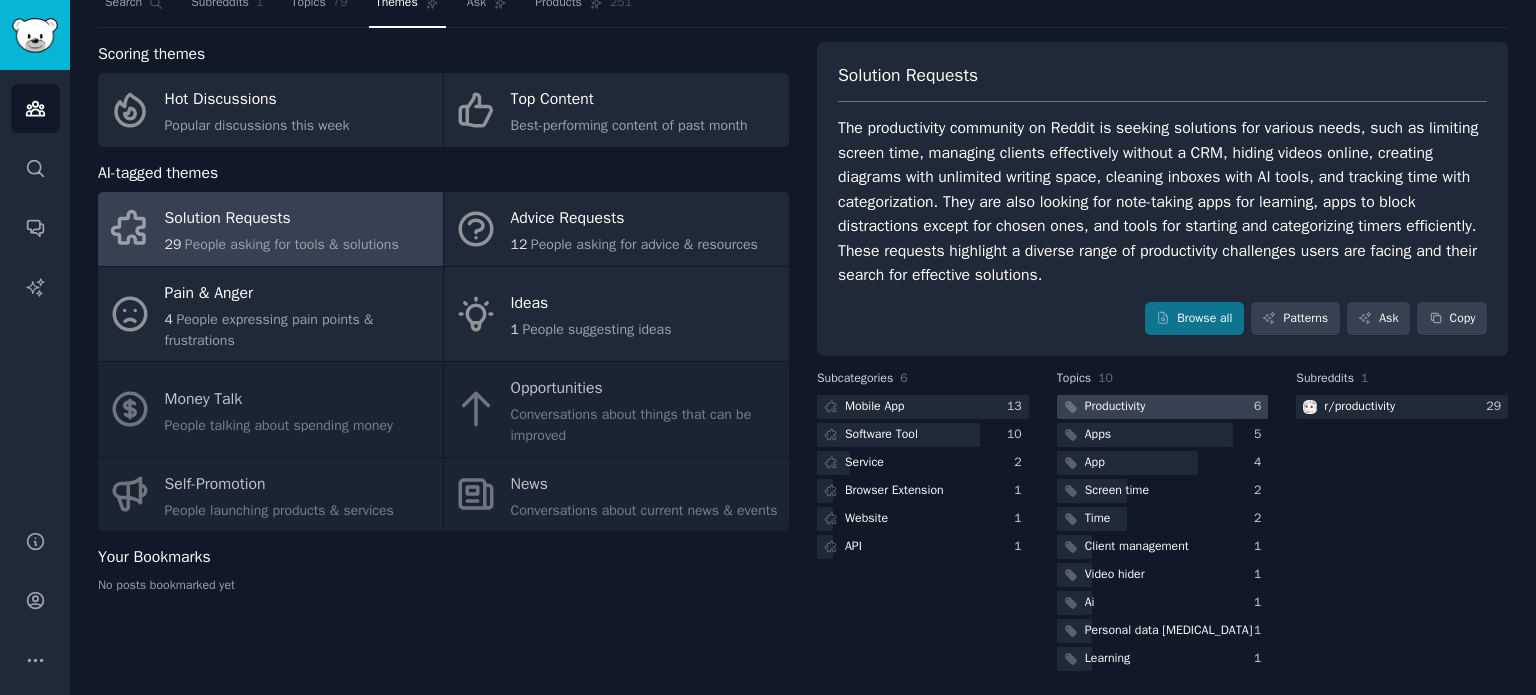 scroll, scrollTop: 76, scrollLeft: 0, axis: vertical 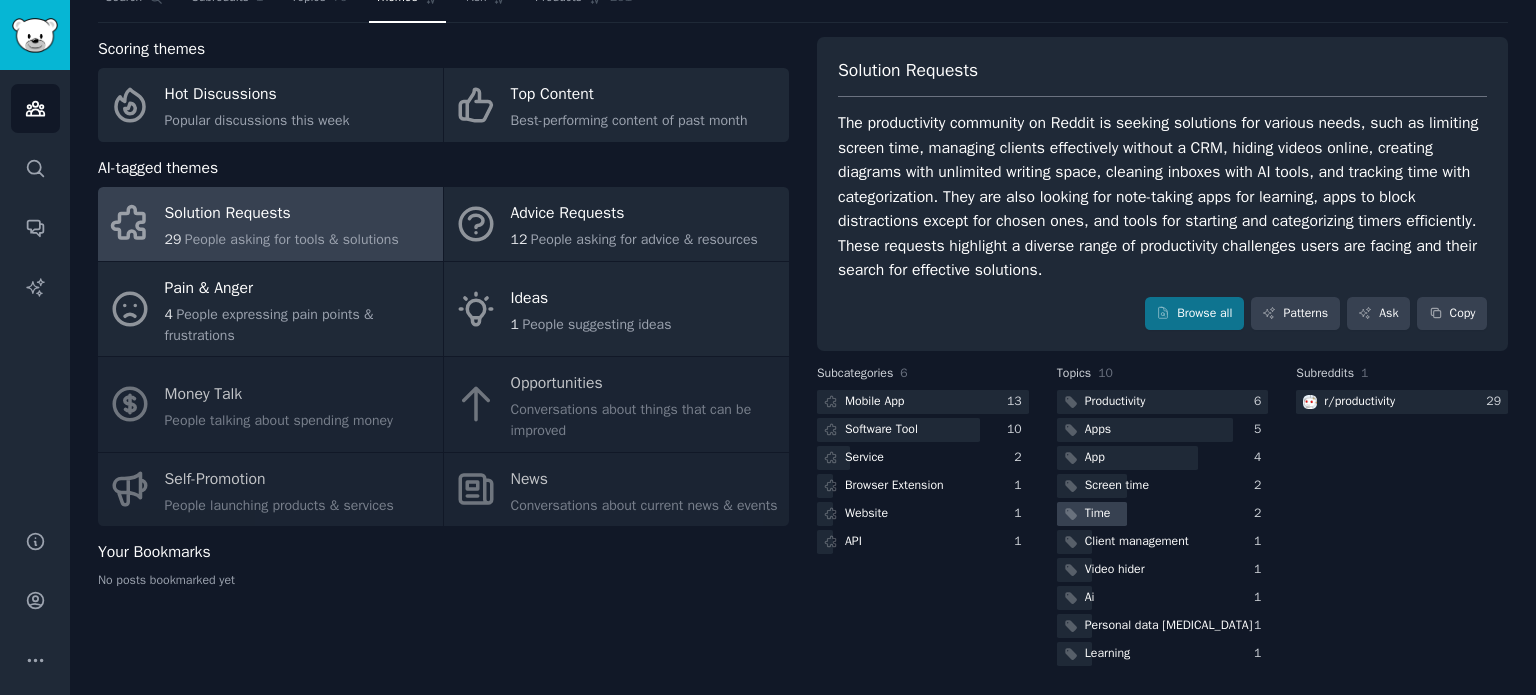 click on "Time" at bounding box center [1163, 514] 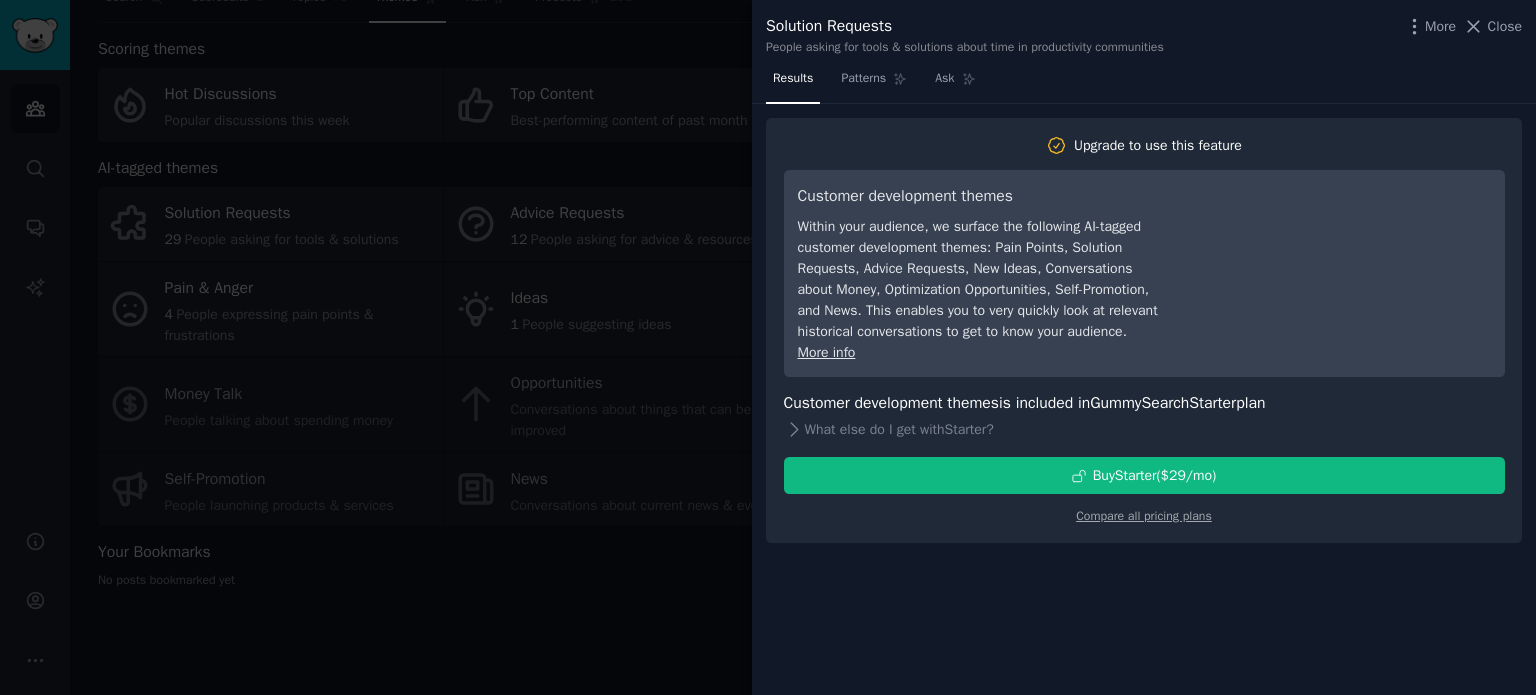 click at bounding box center (768, 347) 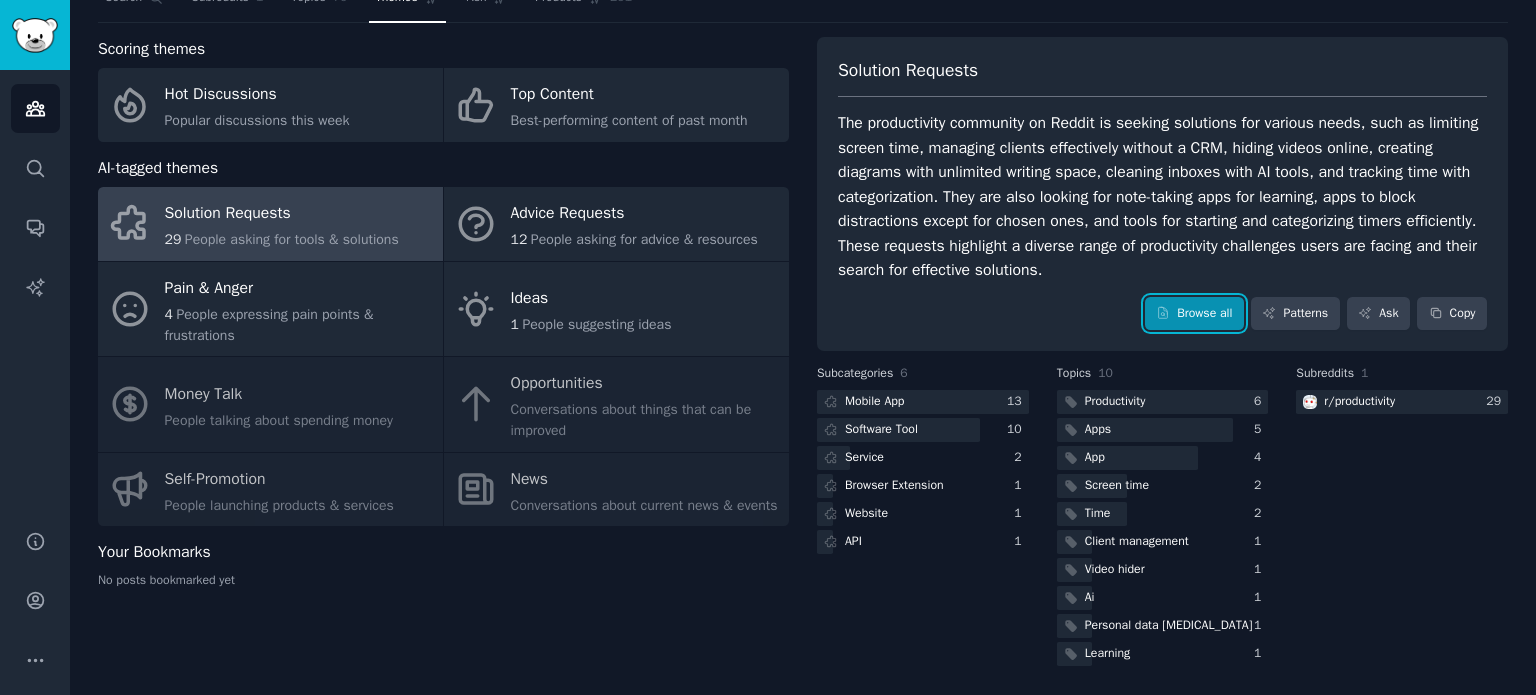 click on "Browse all" at bounding box center [1194, 314] 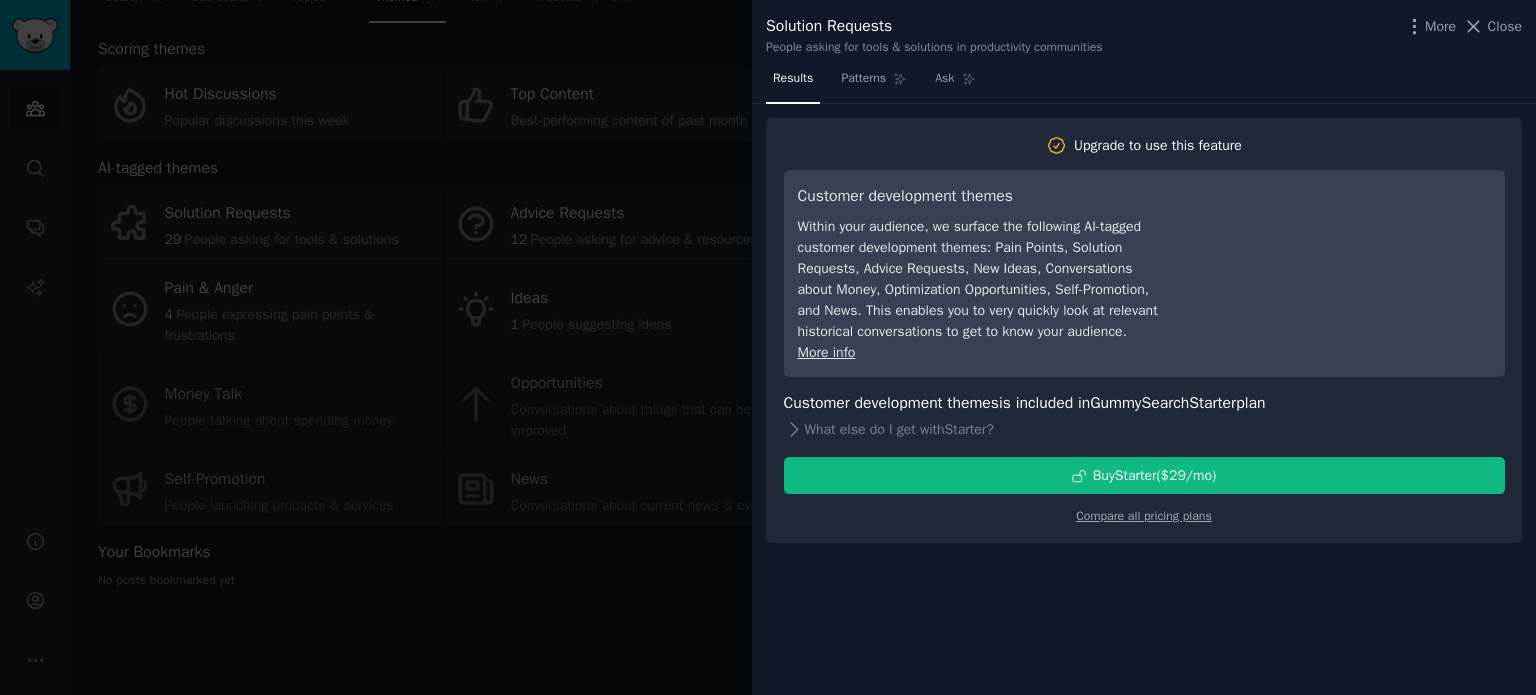 click at bounding box center [768, 347] 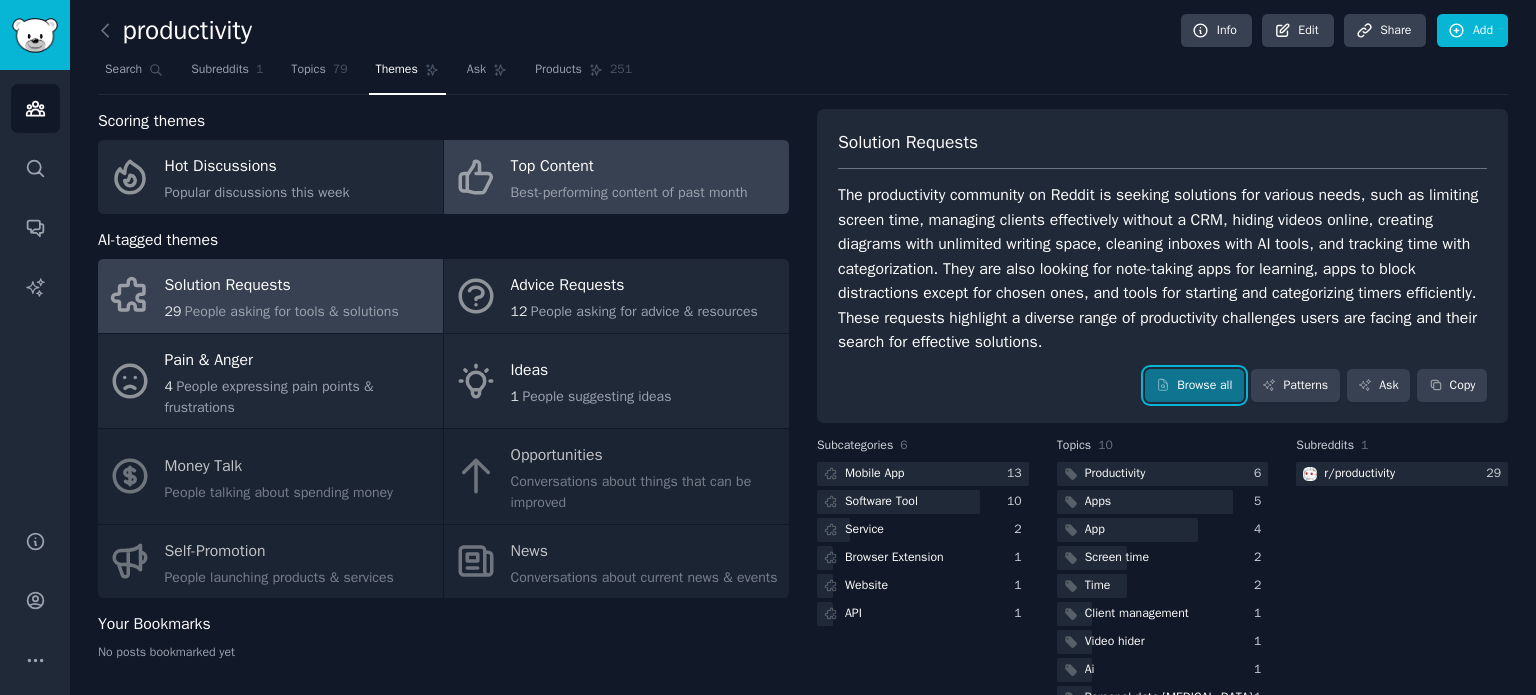 scroll, scrollTop: 0, scrollLeft: 0, axis: both 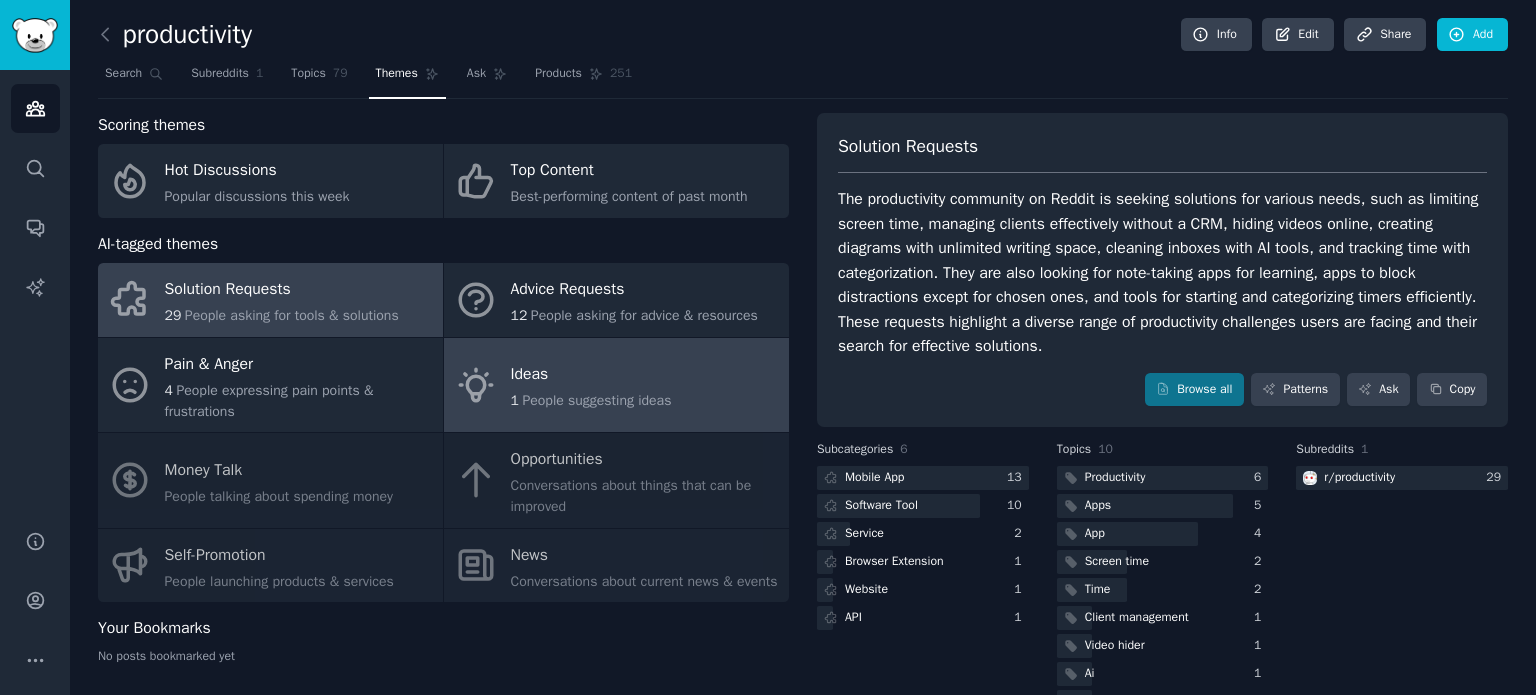 click on "Ideas" at bounding box center [591, 375] 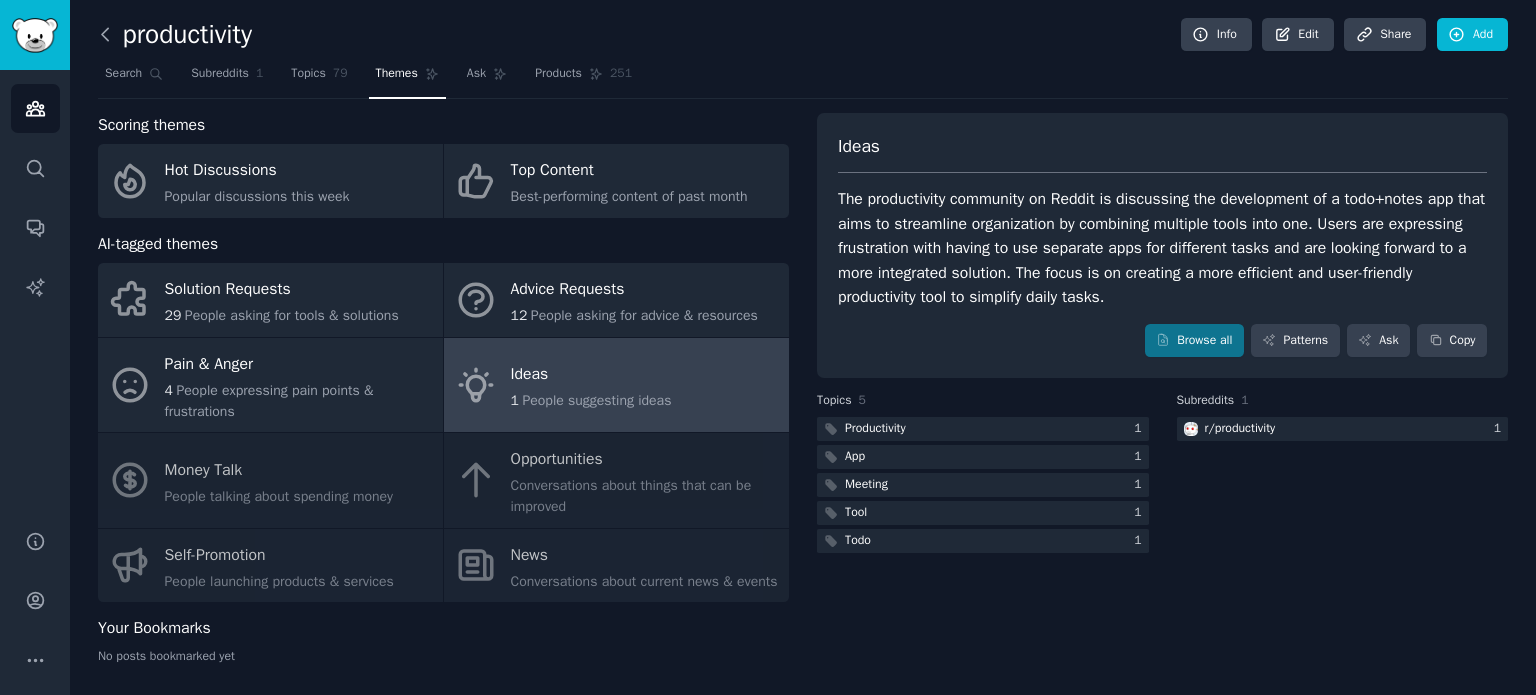 click 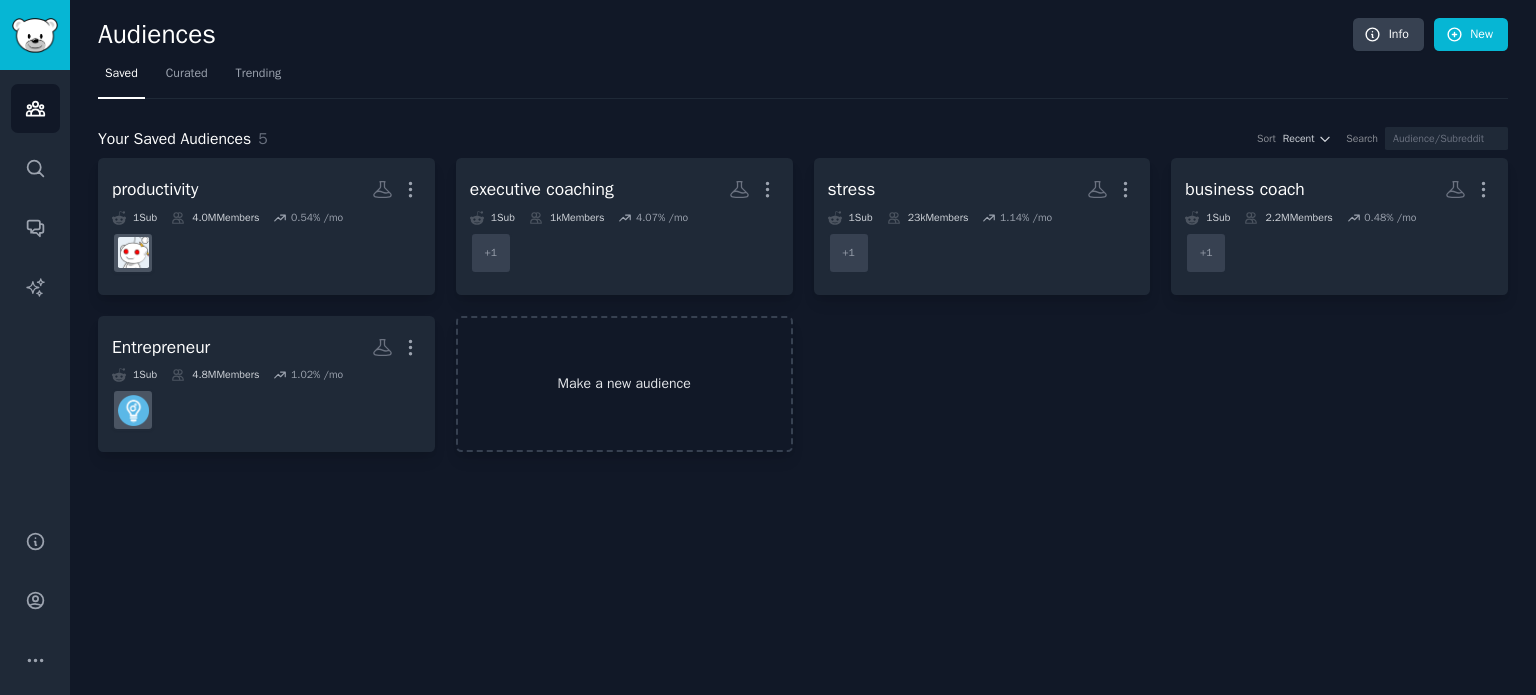 click on "Make a new audience" at bounding box center (624, 384) 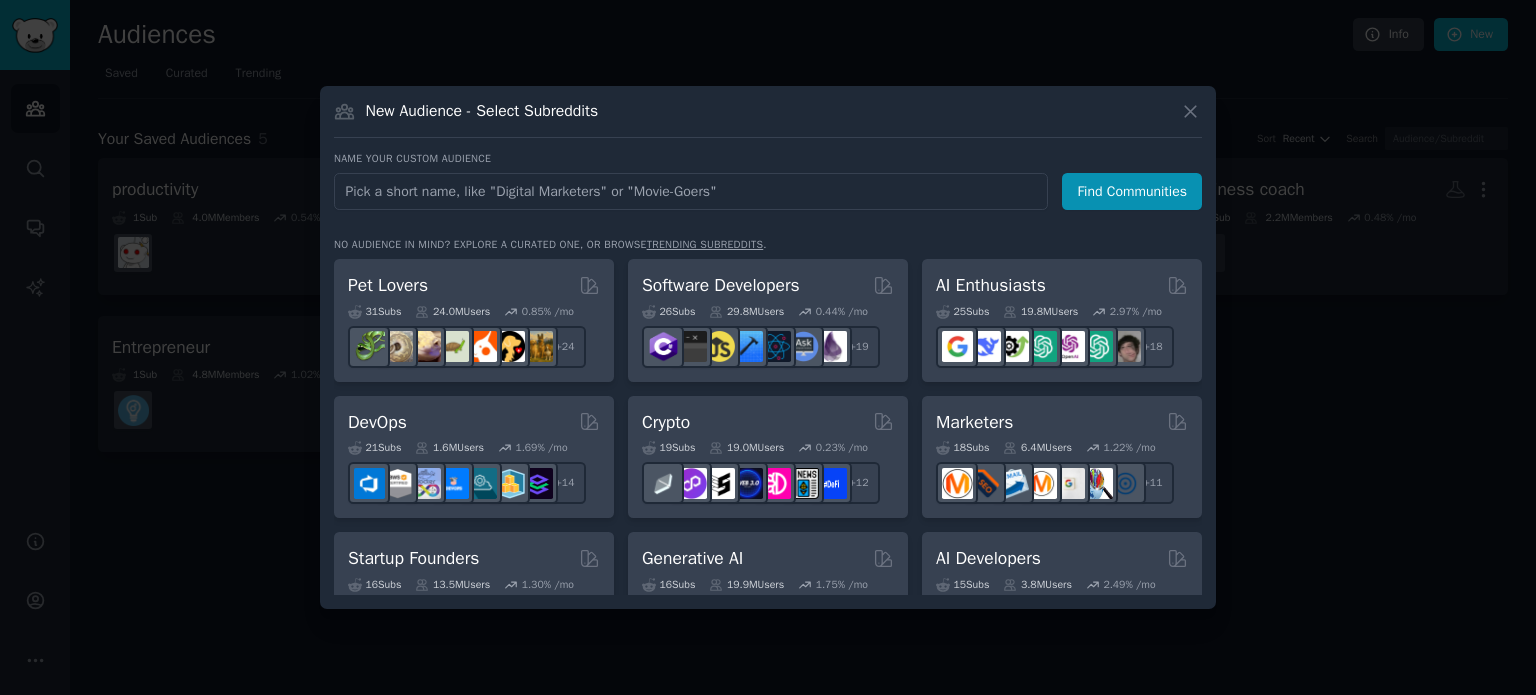 click at bounding box center (691, 191) 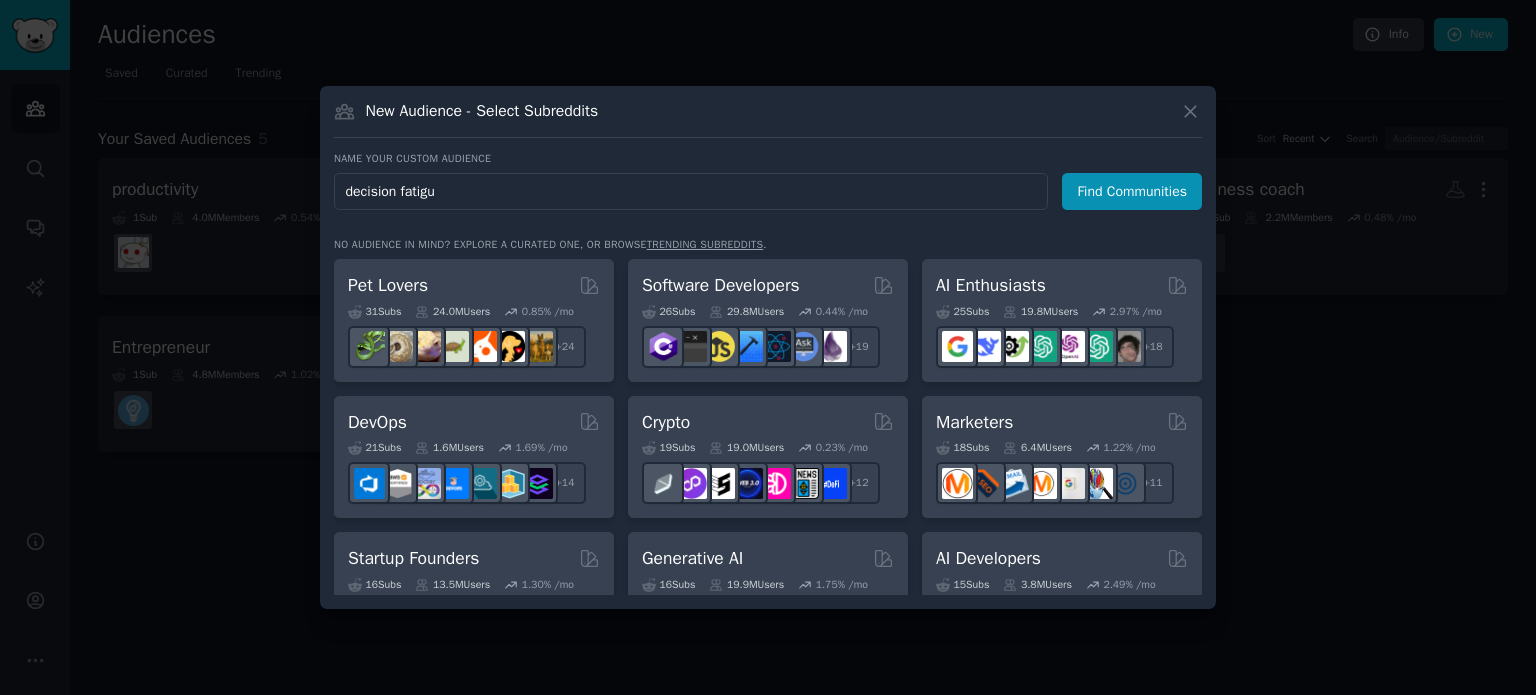 type on "decision fatigue" 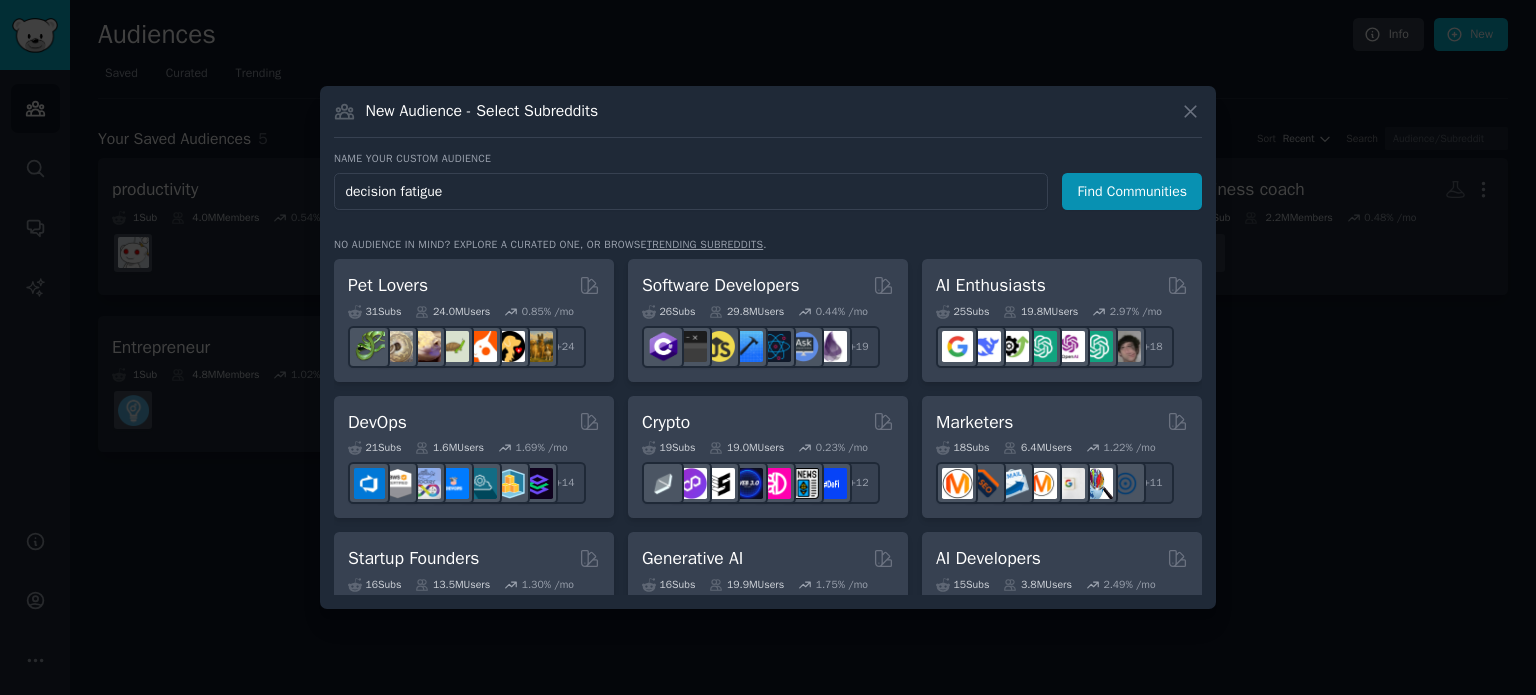click on "Find Communities" at bounding box center (1132, 191) 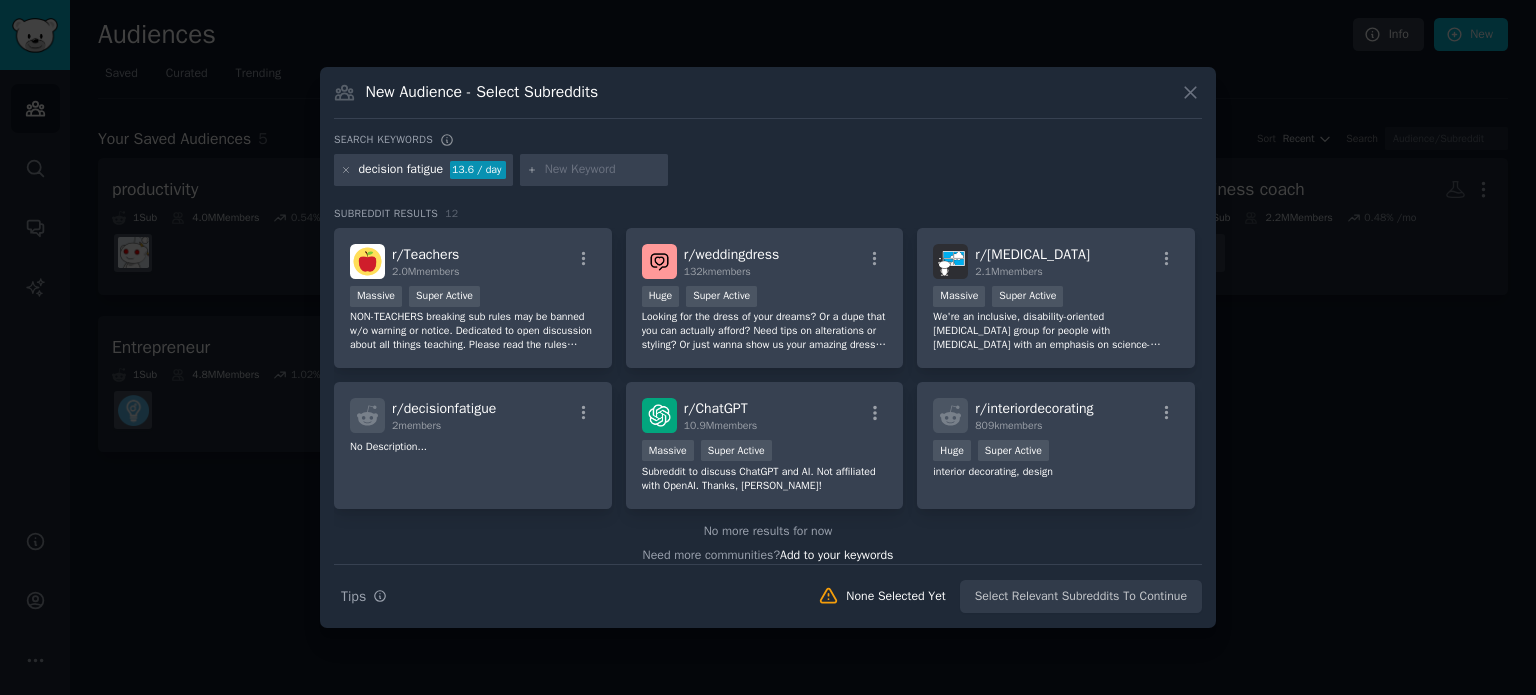 scroll, scrollTop: 300, scrollLeft: 0, axis: vertical 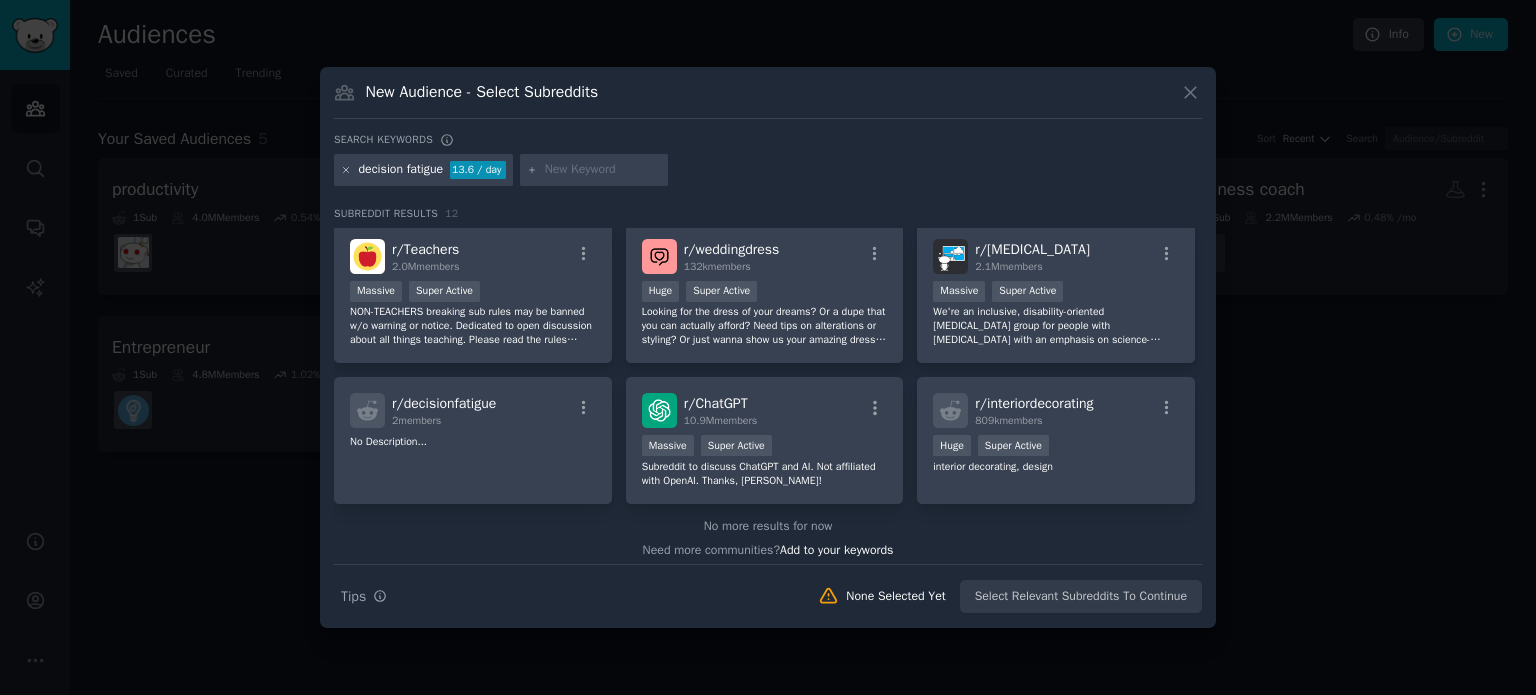 click 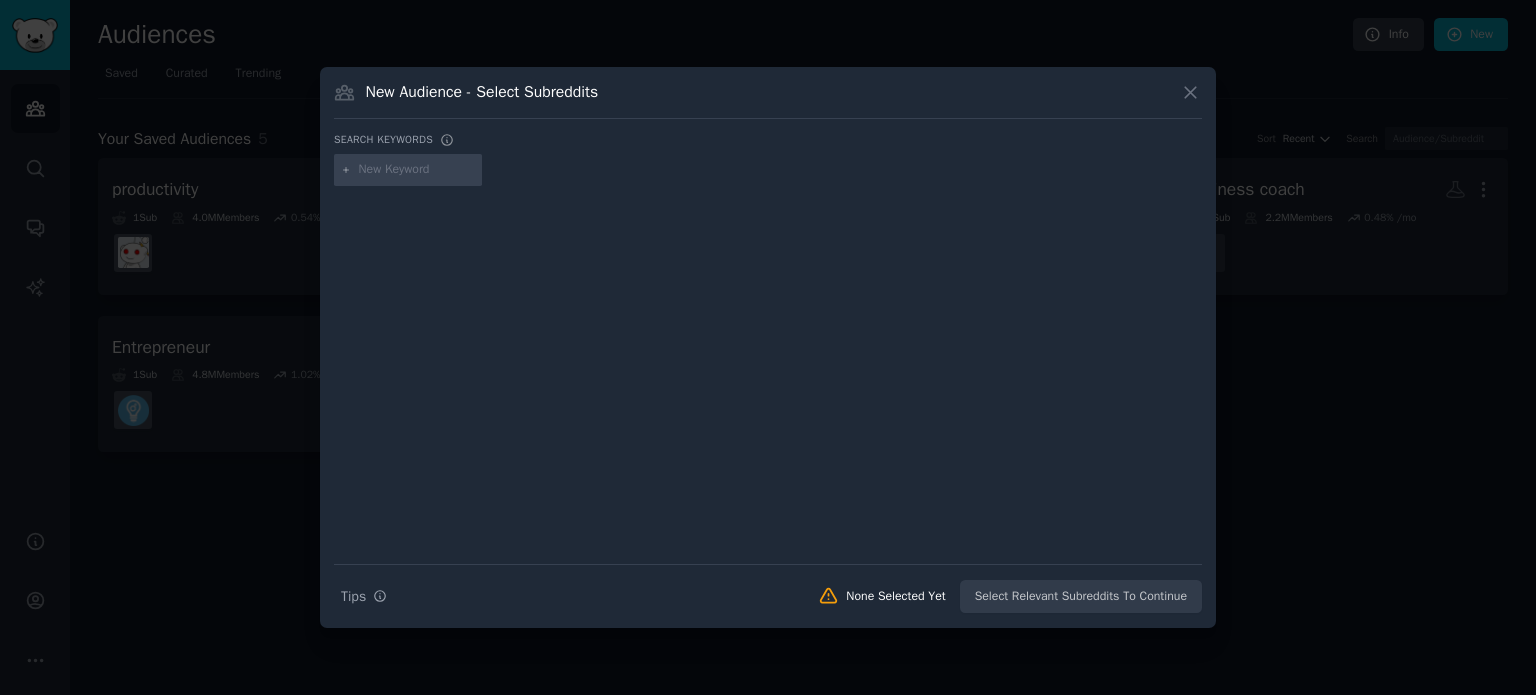 drag, startPoint x: 349, startPoint y: 165, endPoint x: 361, endPoint y: 171, distance: 13.416408 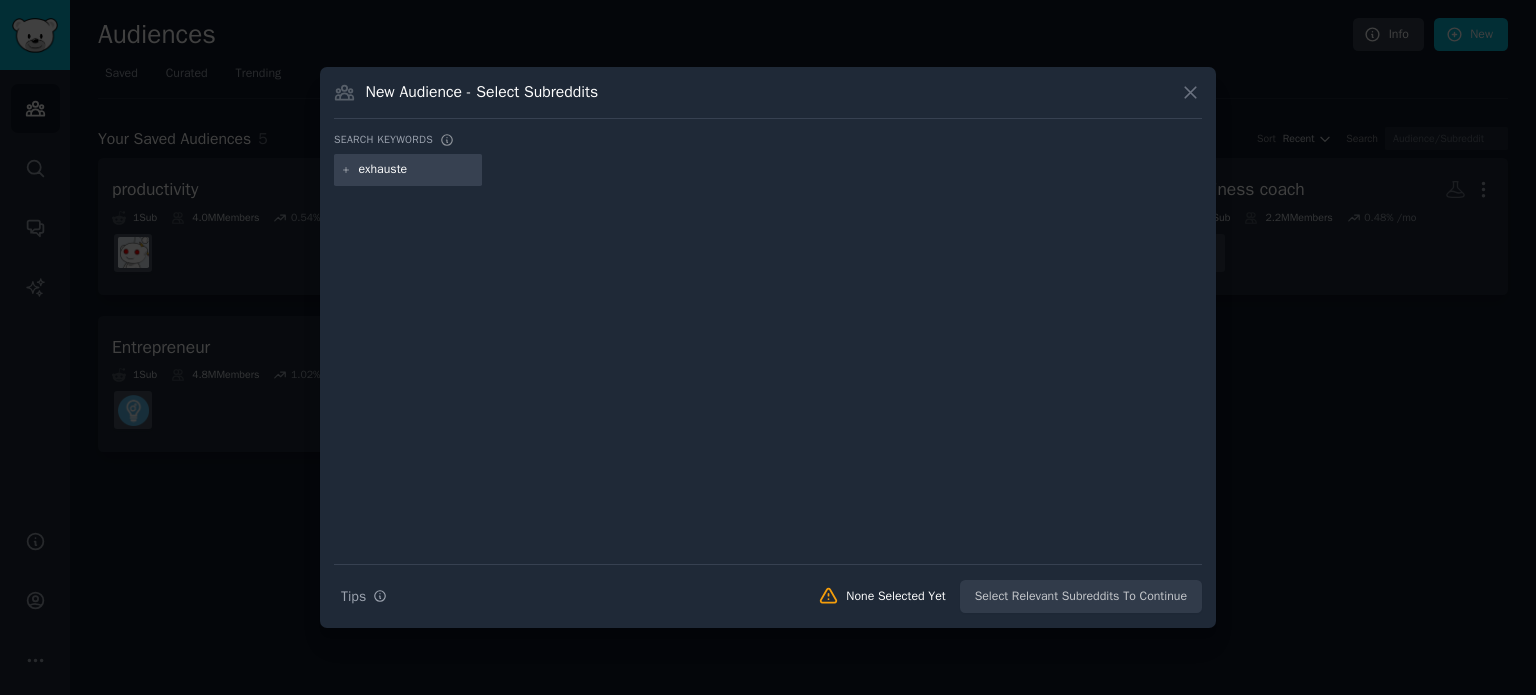type on "exhausted" 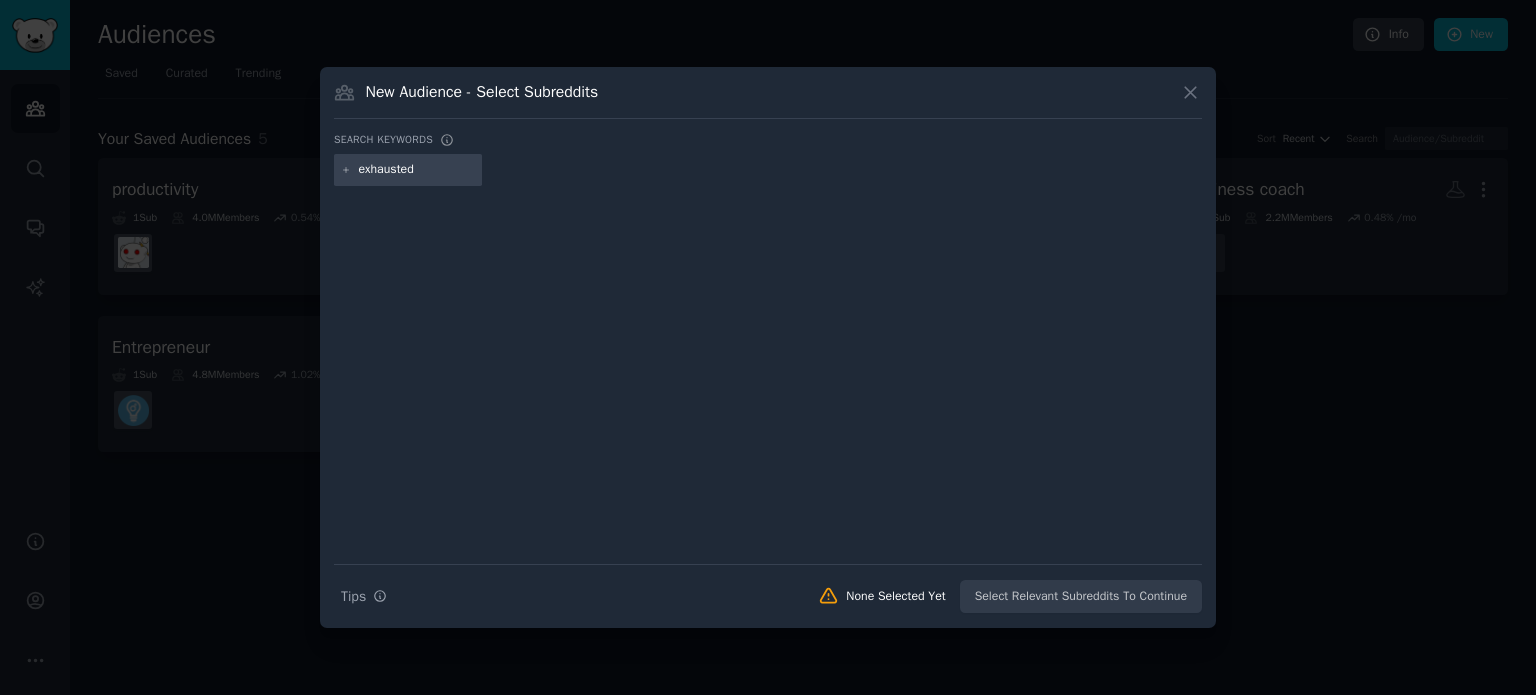 type 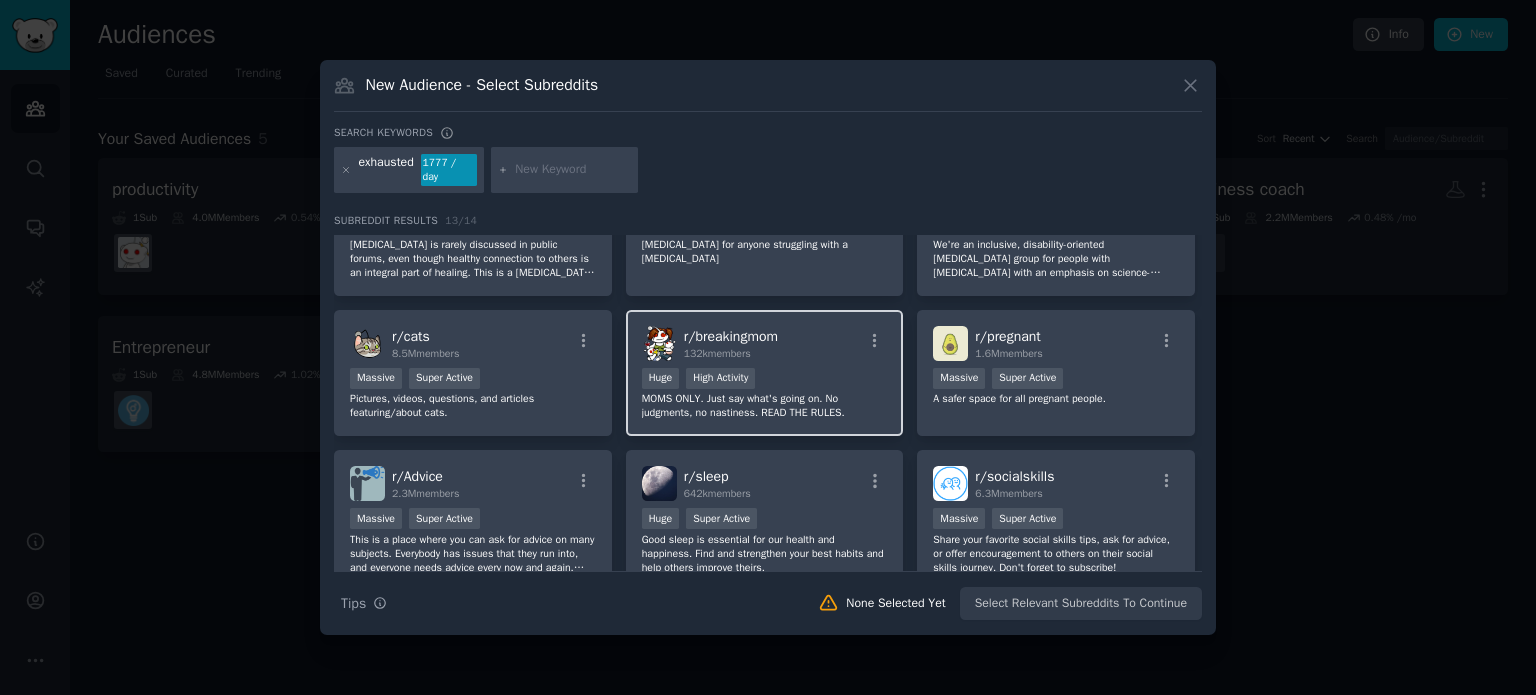 scroll, scrollTop: 0, scrollLeft: 0, axis: both 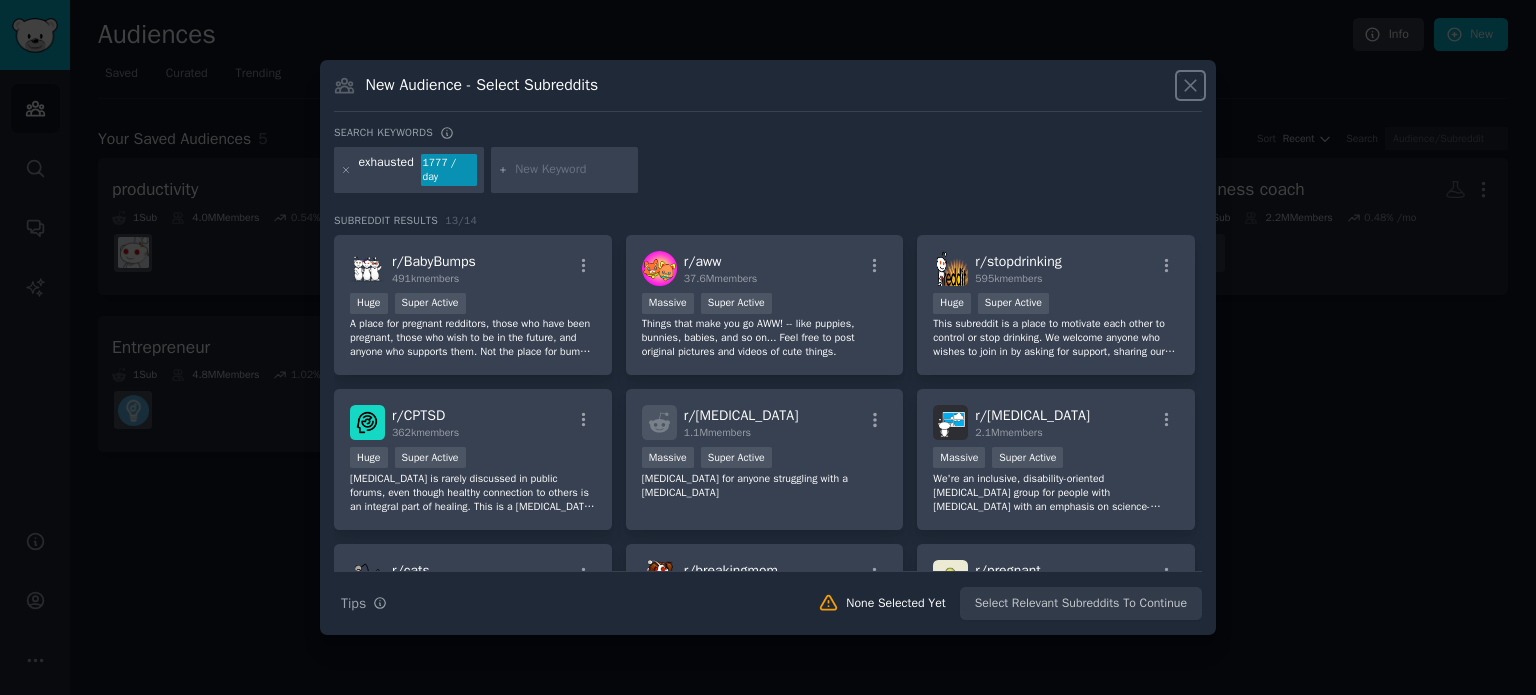 click 